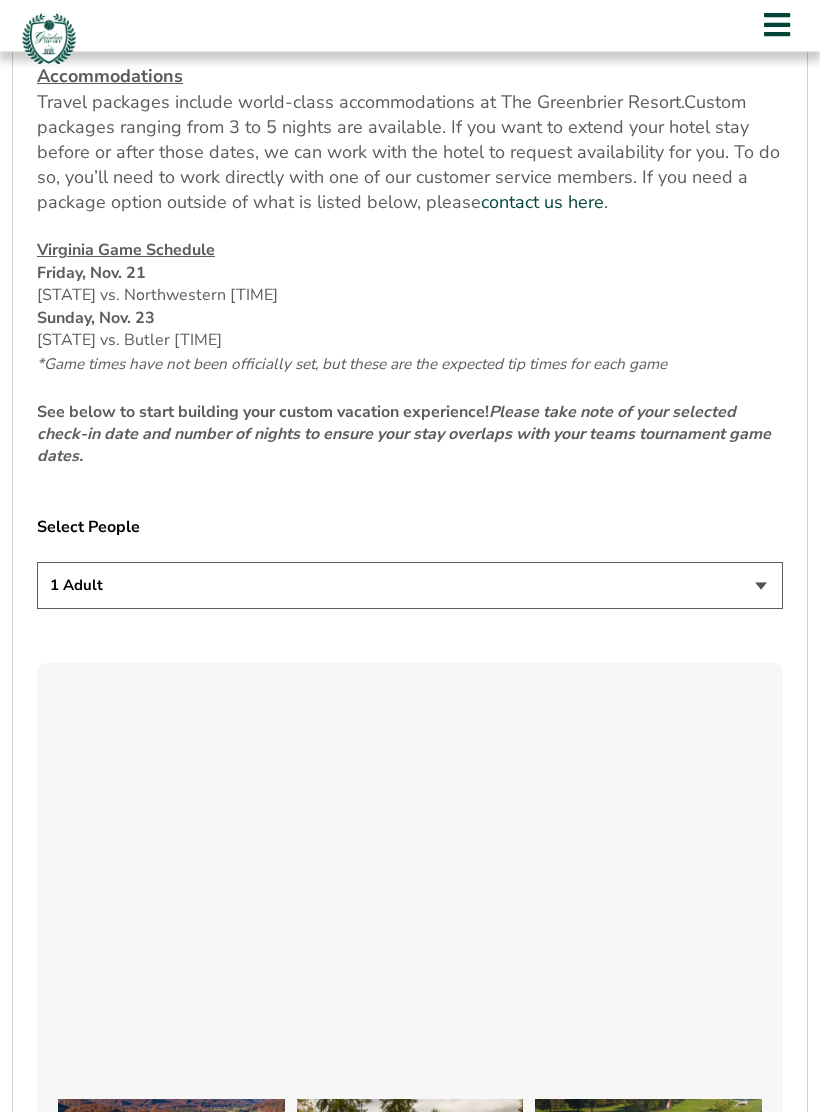 scroll, scrollTop: 948, scrollLeft: 0, axis: vertical 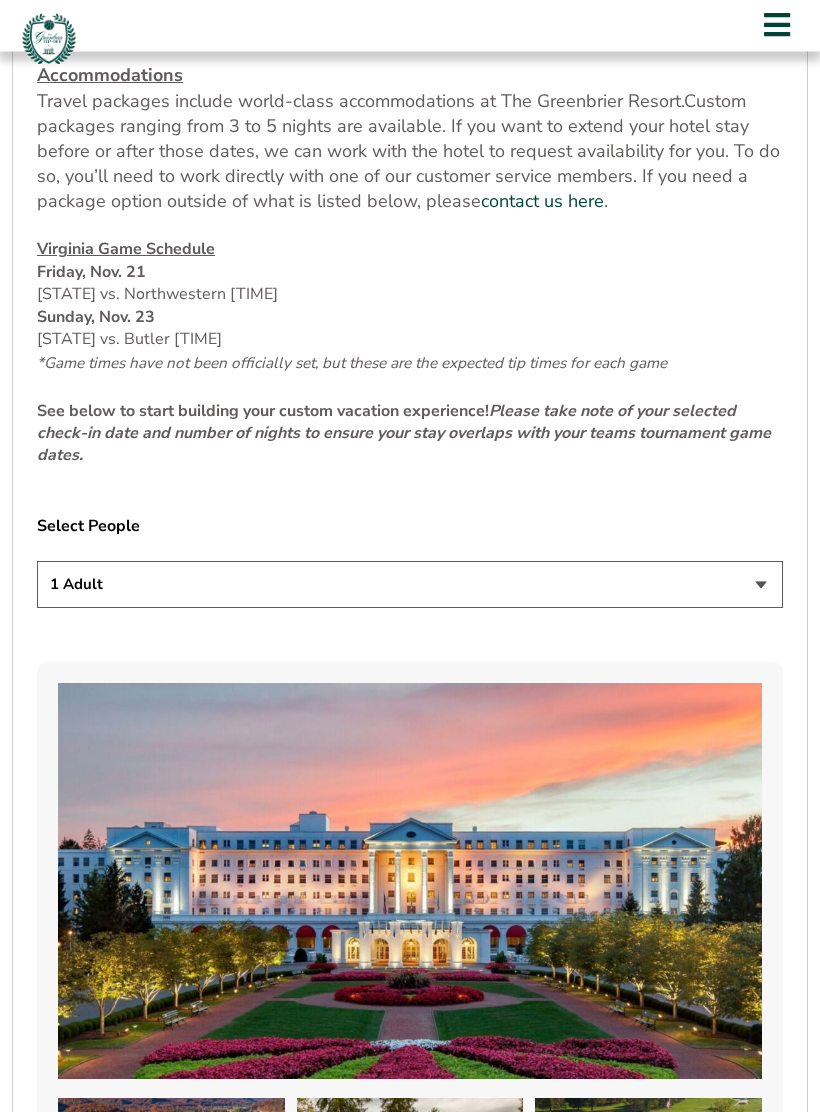 click on "1 Adult
2 Adults
3 Adults
4 Adults
2 Adults + 1 Child
2 Adults + 2 Children
2 Adults + 3 Children" at bounding box center [410, 585] 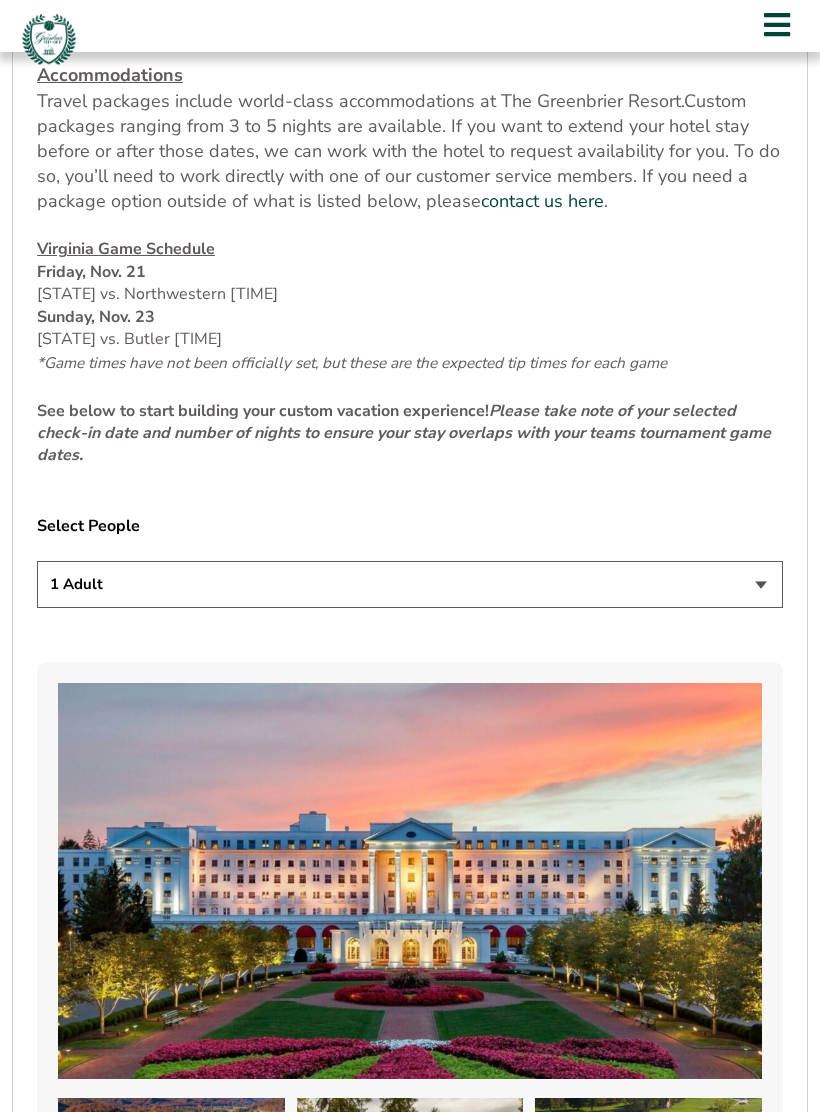 select on "2 Adults" 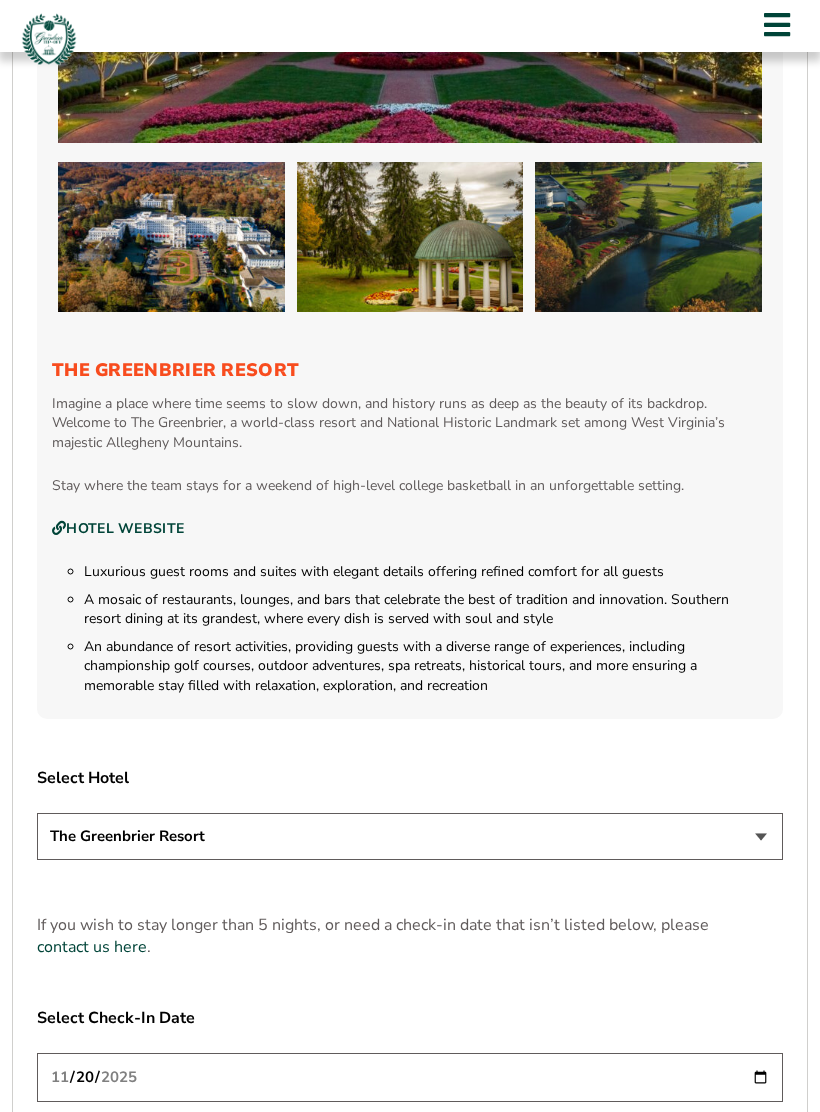 scroll, scrollTop: 1885, scrollLeft: 0, axis: vertical 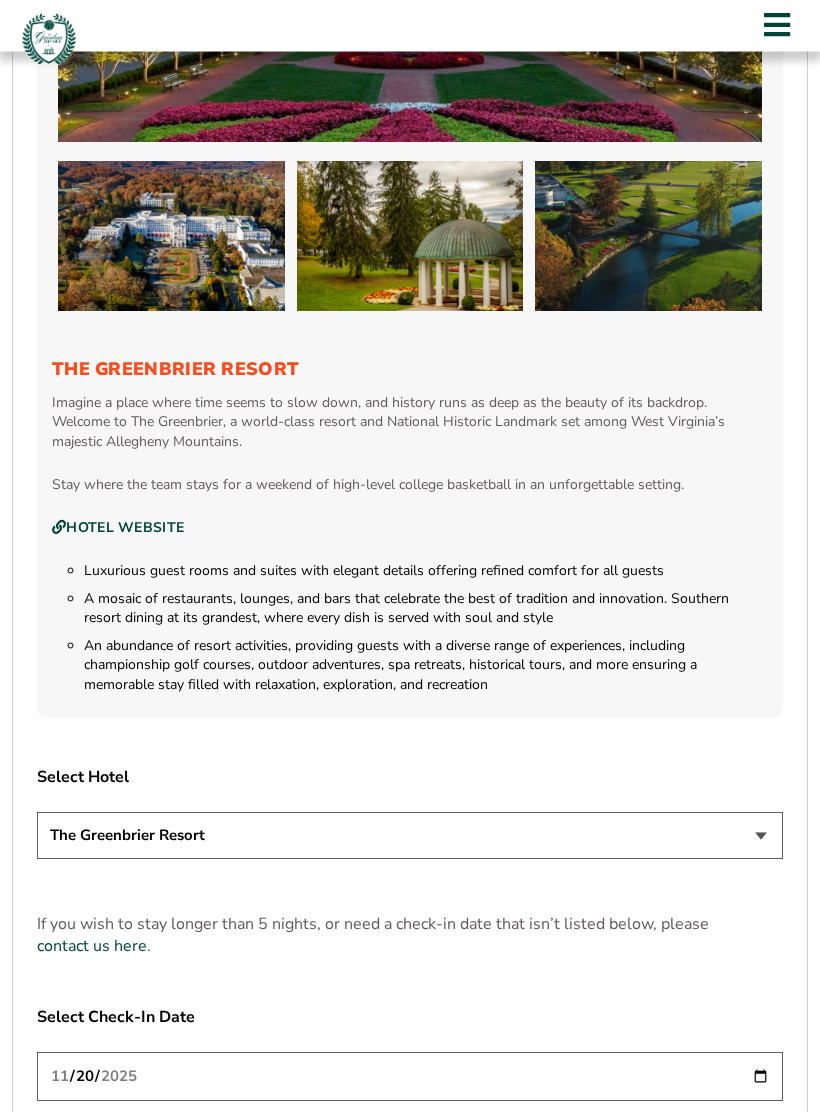 click on "The Greenbrier Resort" at bounding box center (410, 836) 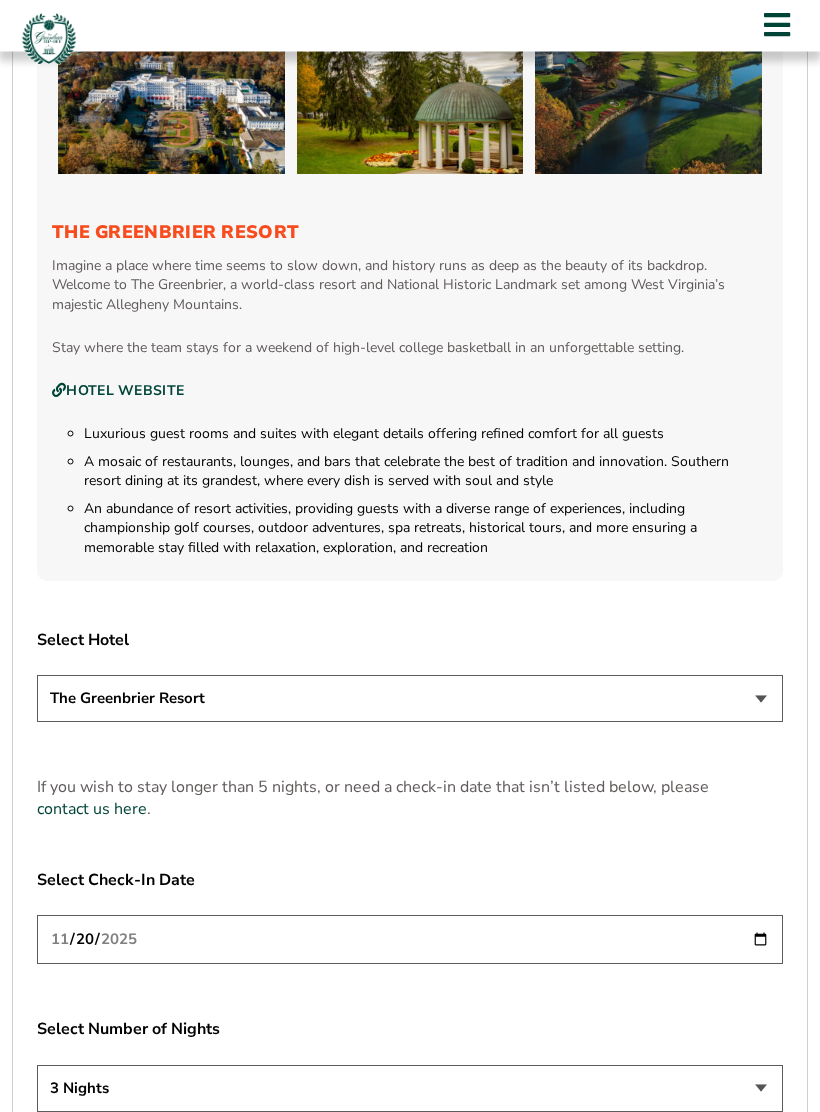 scroll, scrollTop: 2024, scrollLeft: 0, axis: vertical 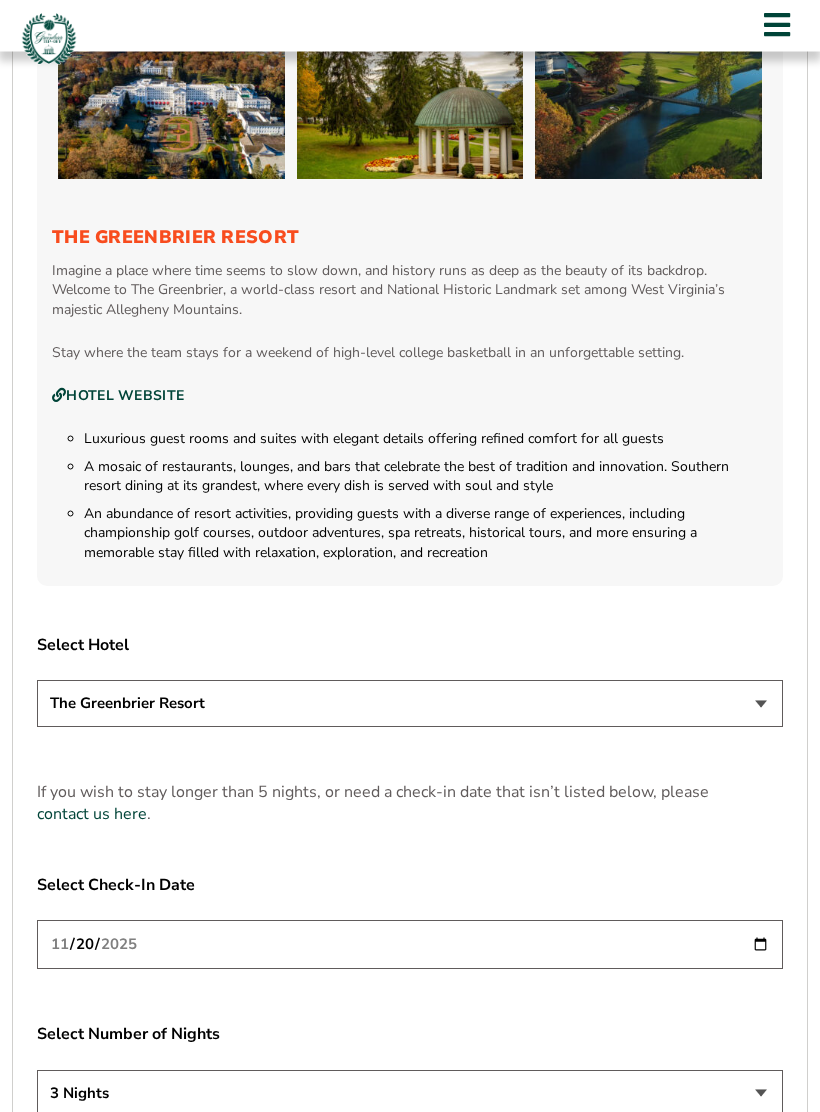 click on "2025-11-20" at bounding box center [410, 945] 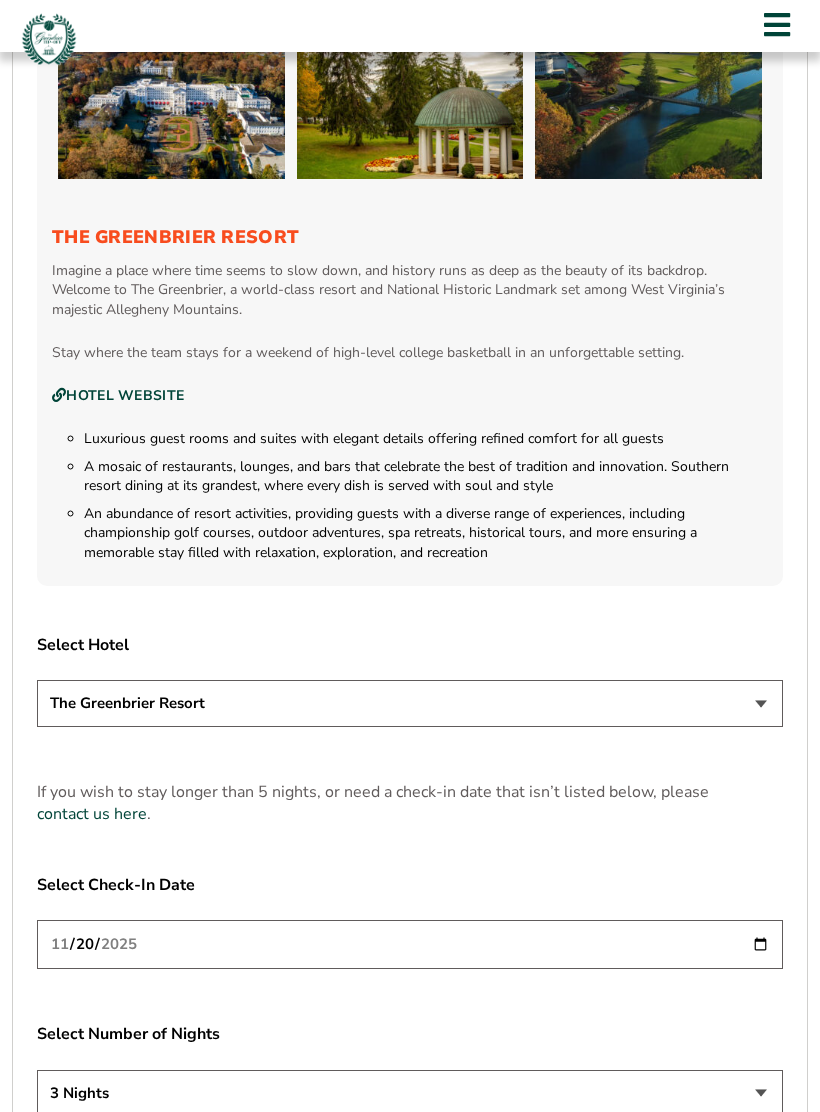 type on "2025-11-21" 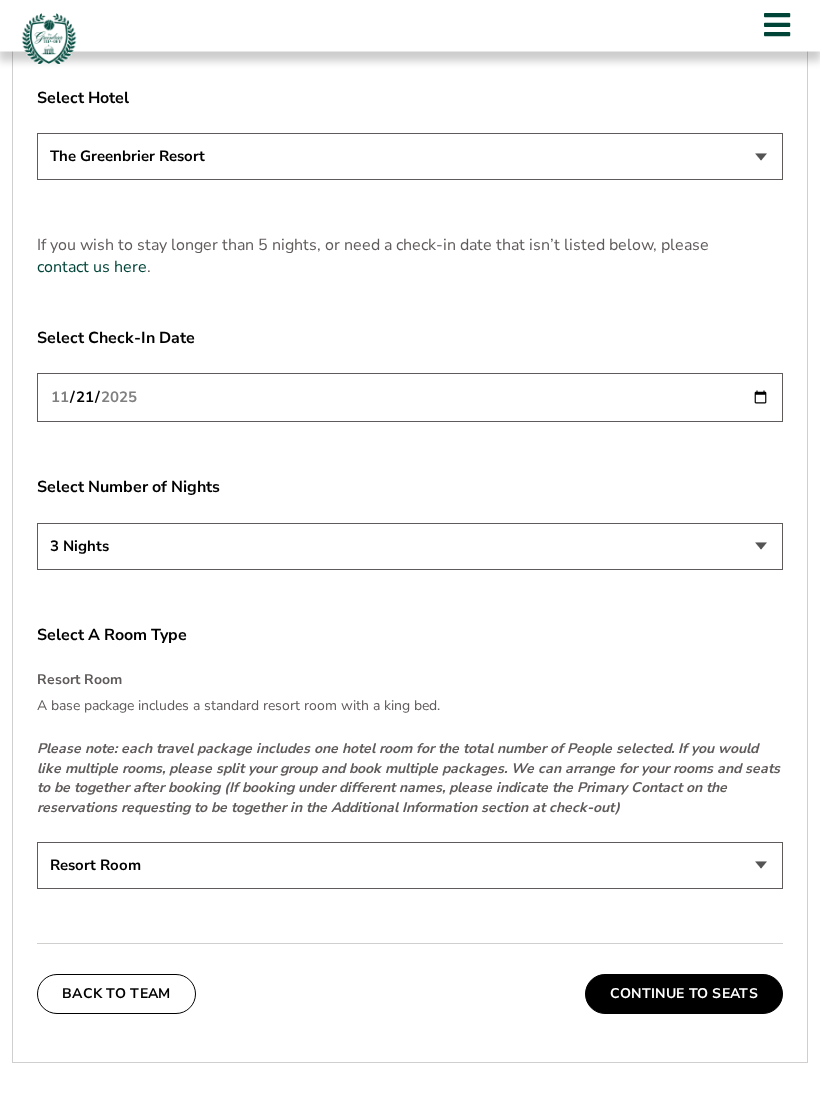 scroll, scrollTop: 2565, scrollLeft: 0, axis: vertical 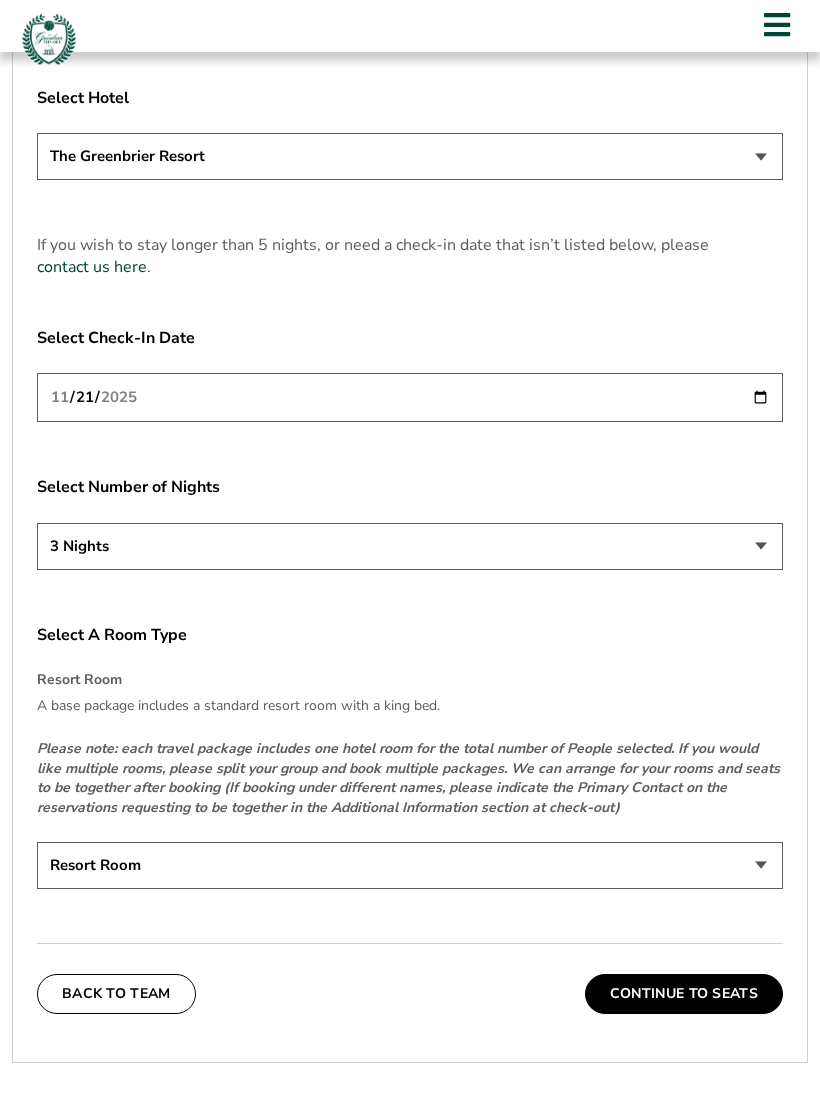 click on "Resort Room" at bounding box center [410, 865] 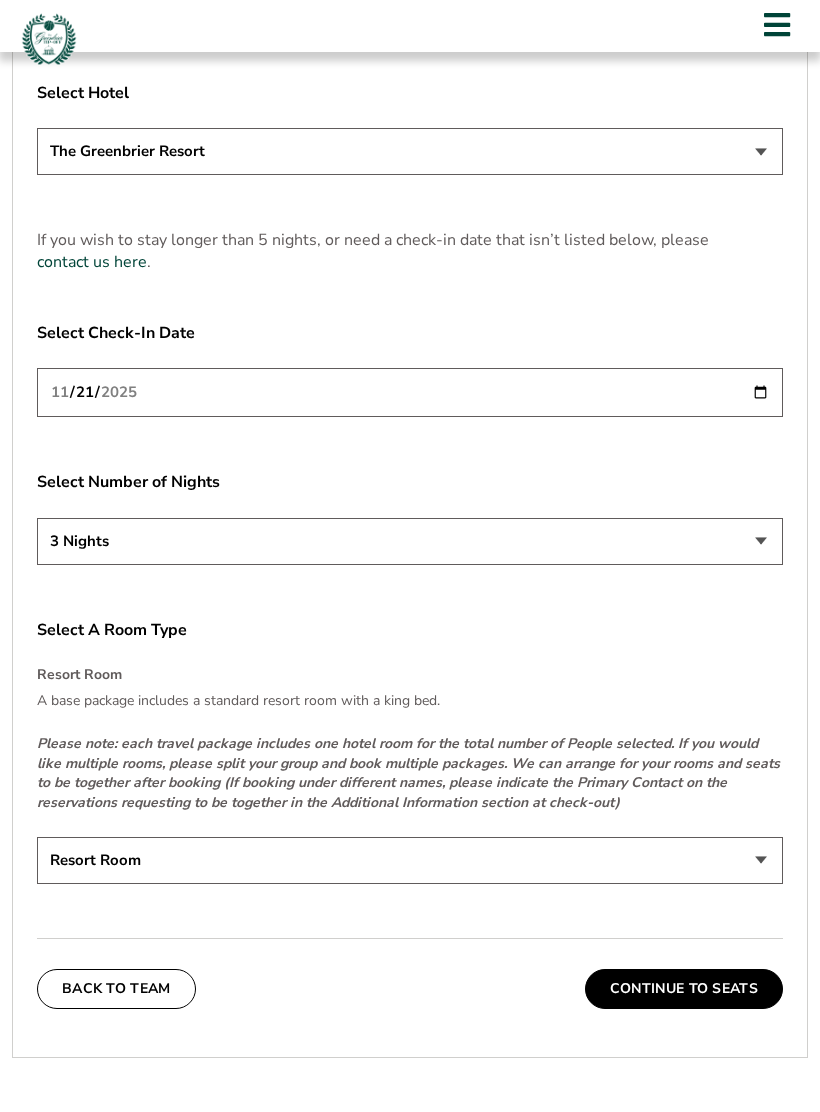 scroll, scrollTop: 2569, scrollLeft: 0, axis: vertical 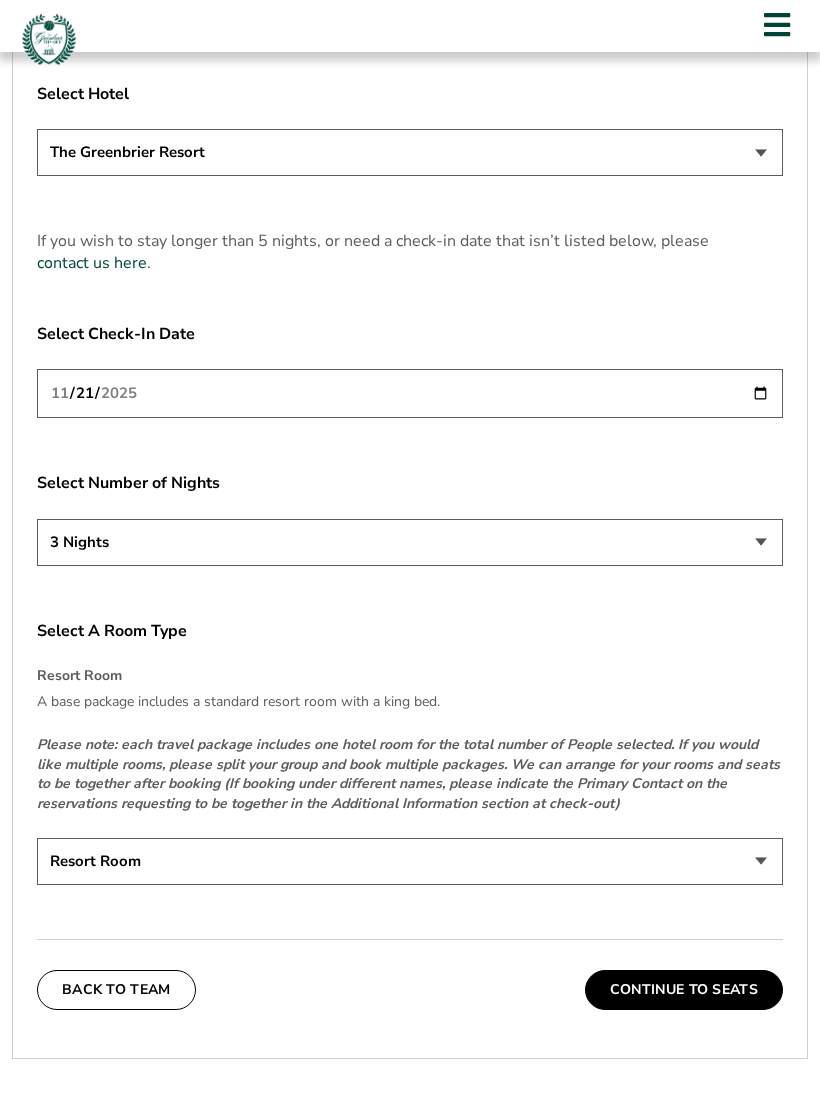 click on "Resort Room" at bounding box center [410, 861] 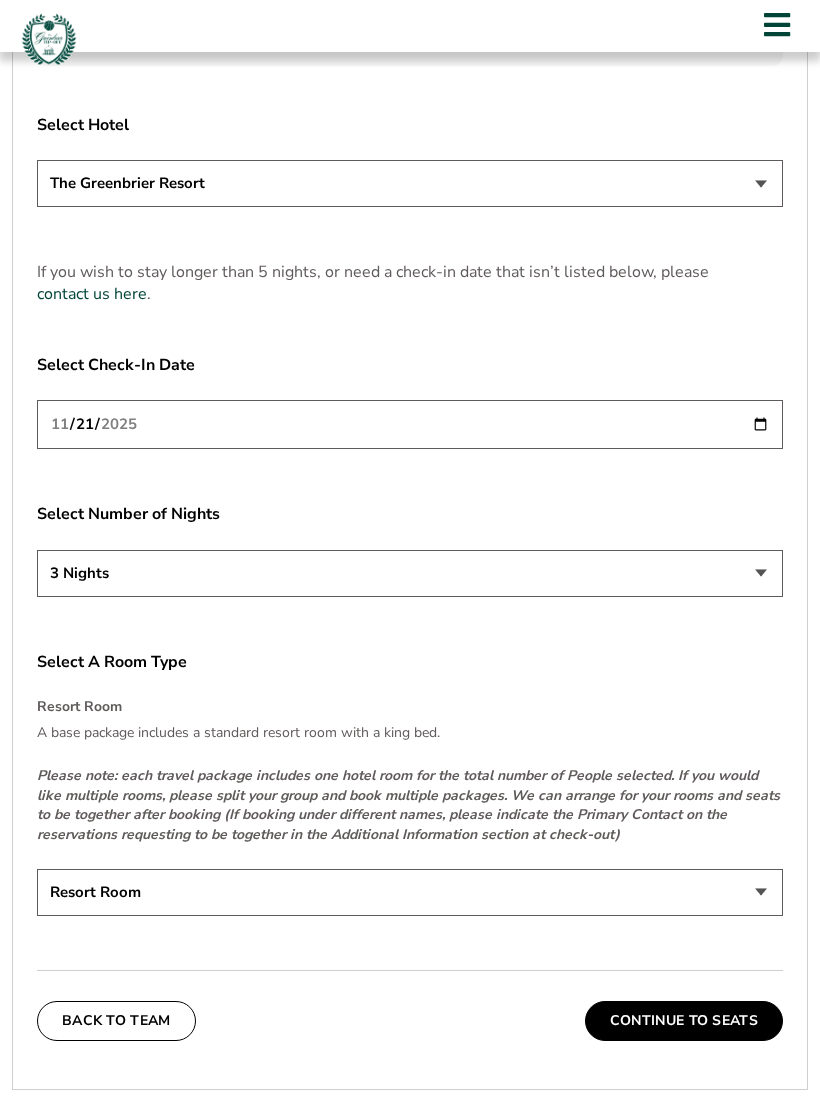 scroll, scrollTop: 2539, scrollLeft: 0, axis: vertical 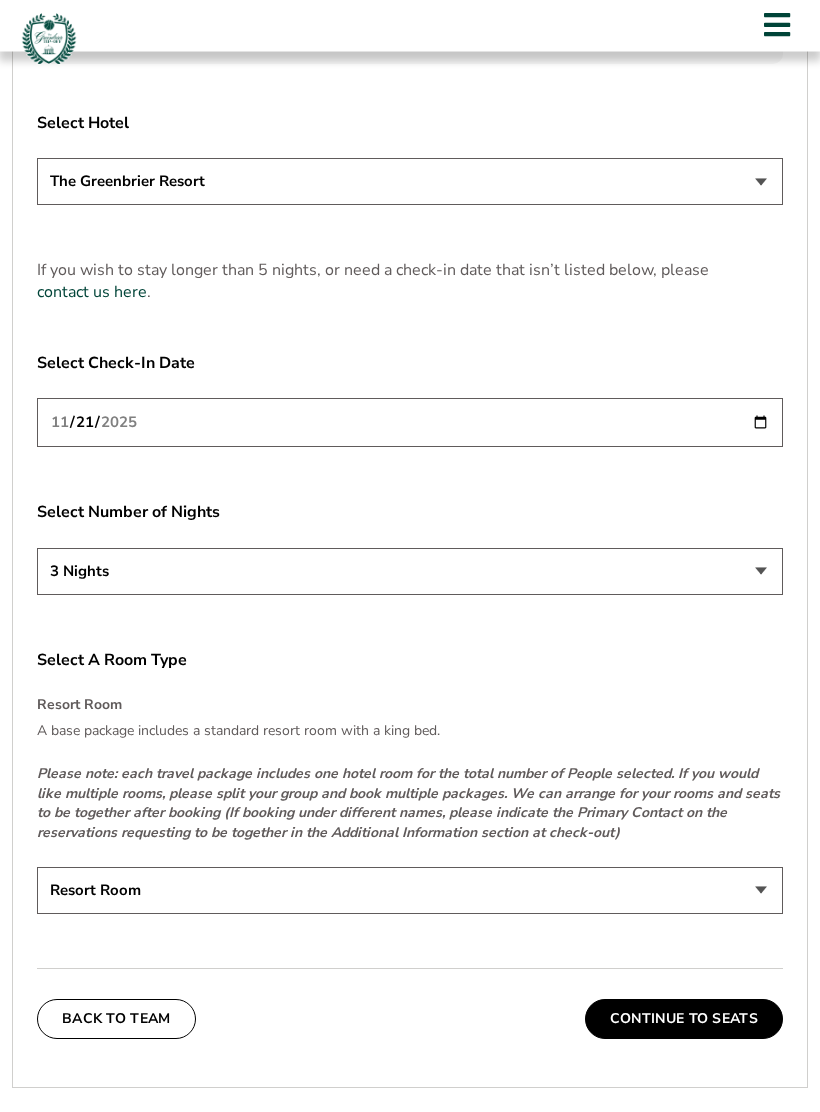 click on "Resort Room" at bounding box center (410, 891) 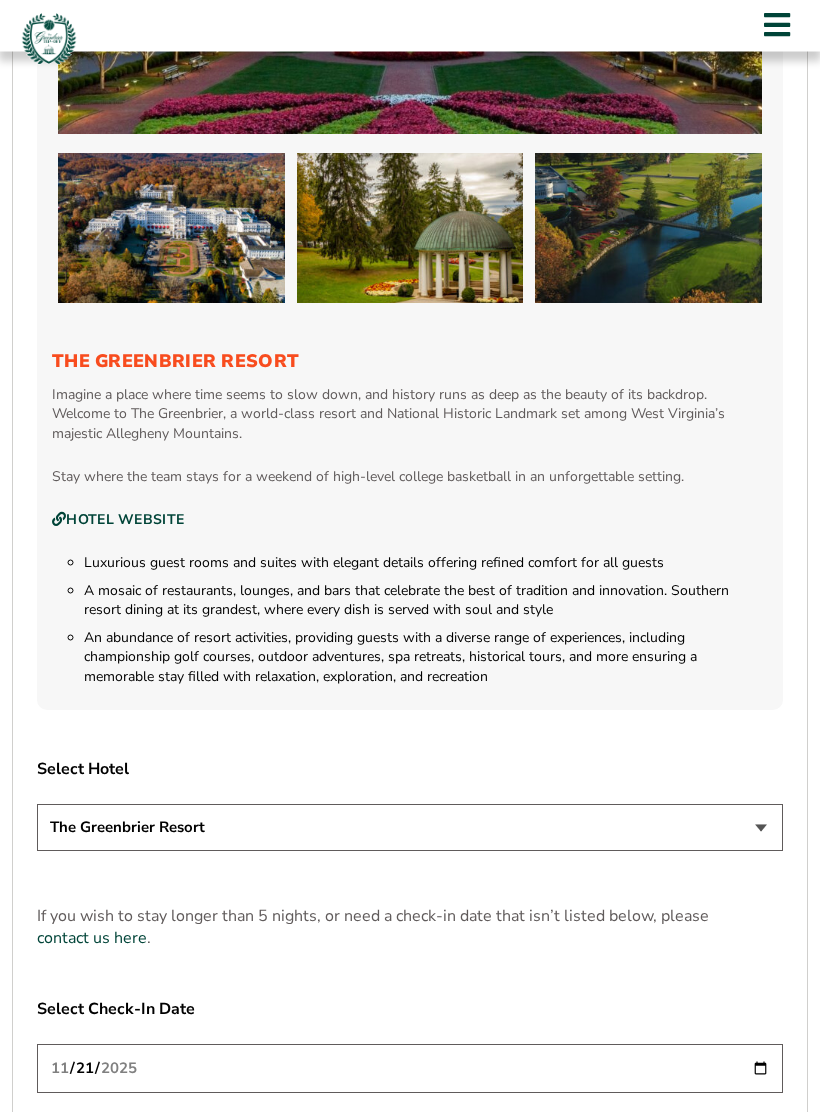 scroll, scrollTop: 1883, scrollLeft: 0, axis: vertical 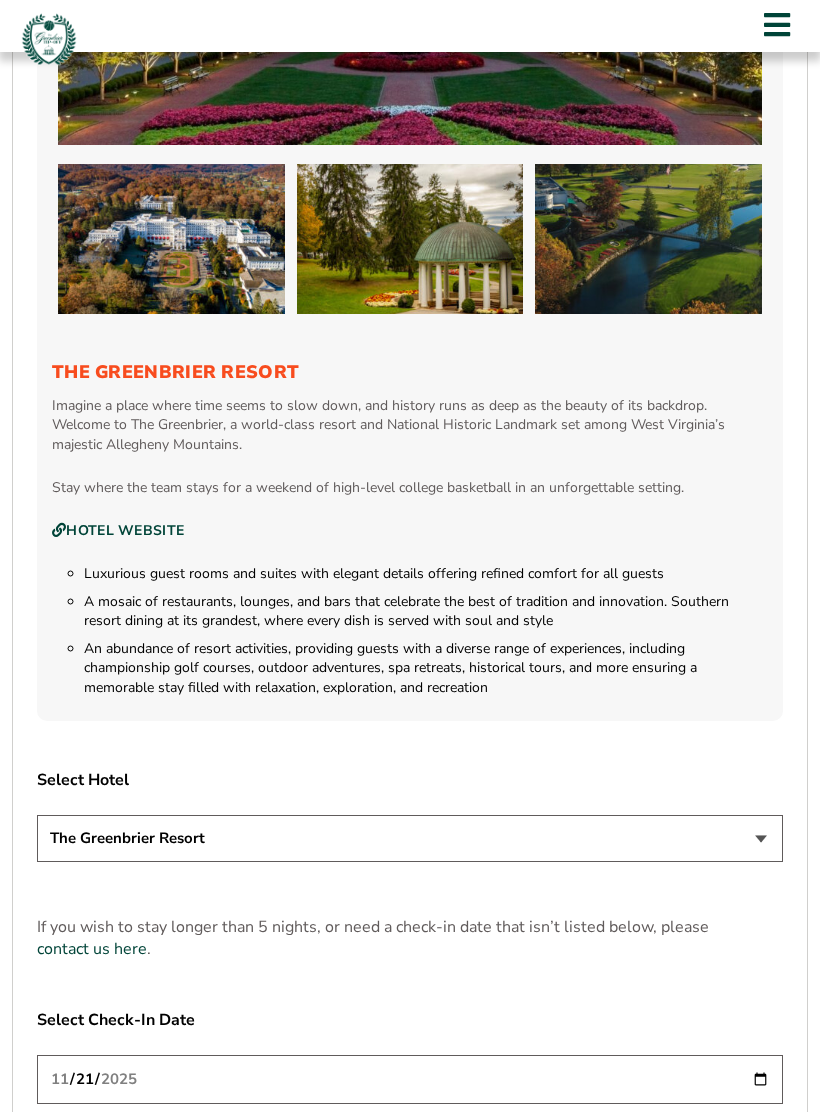 click on "Hotel Website" at bounding box center (118, 531) 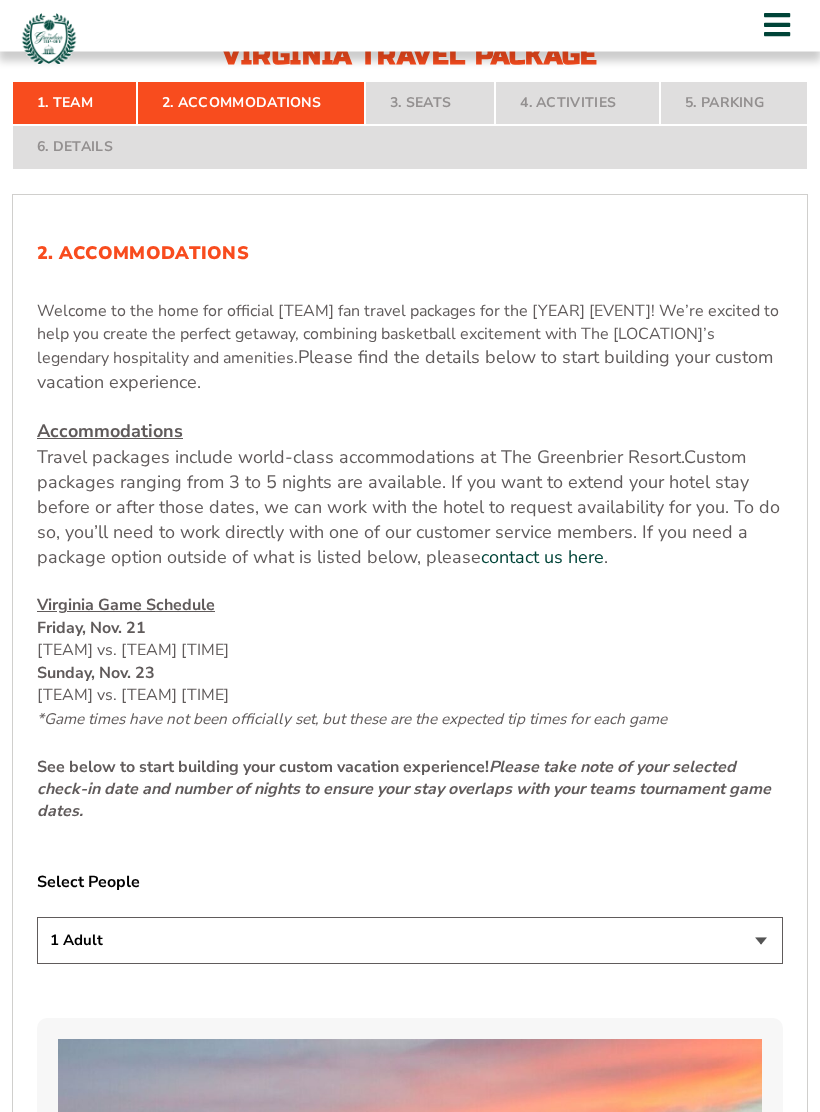 scroll, scrollTop: 593, scrollLeft: 0, axis: vertical 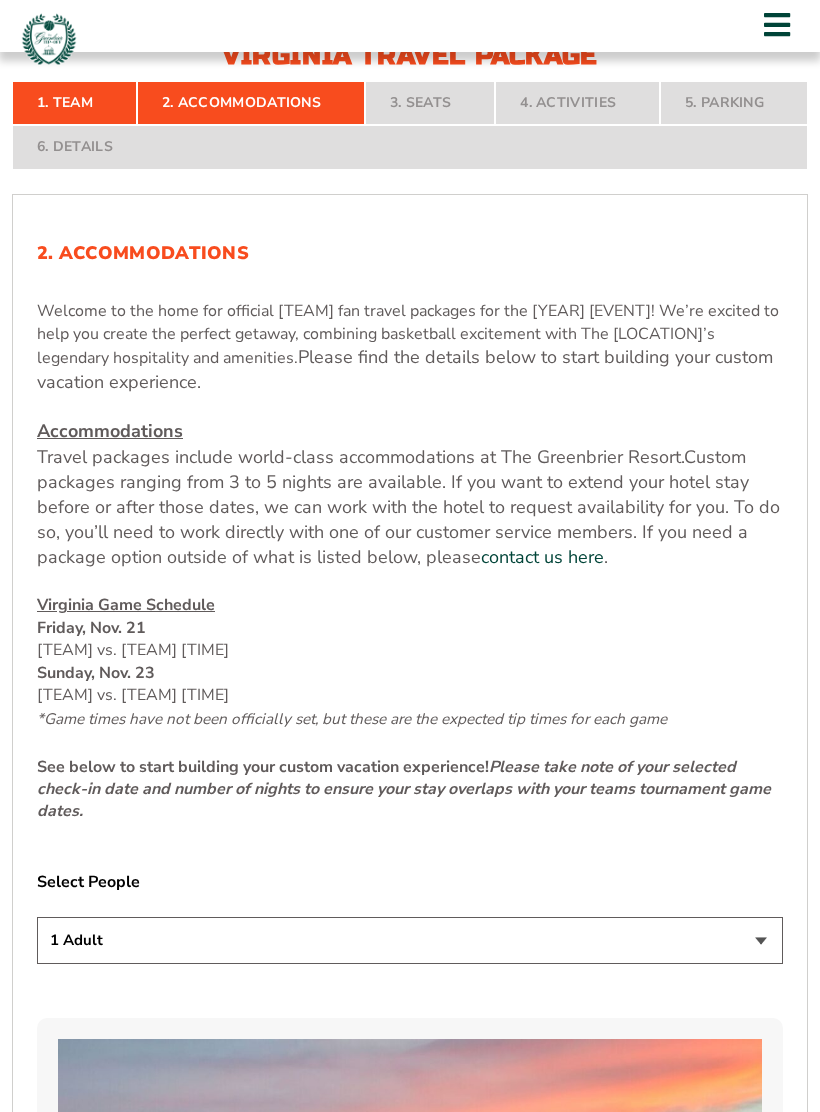 click on "1 Adult
2 Adults
3 Adults
4 Adults
2 Adults + 1 Child
2 Adults + 2 Children
2 Adults + 3 Children" at bounding box center (410, 940) 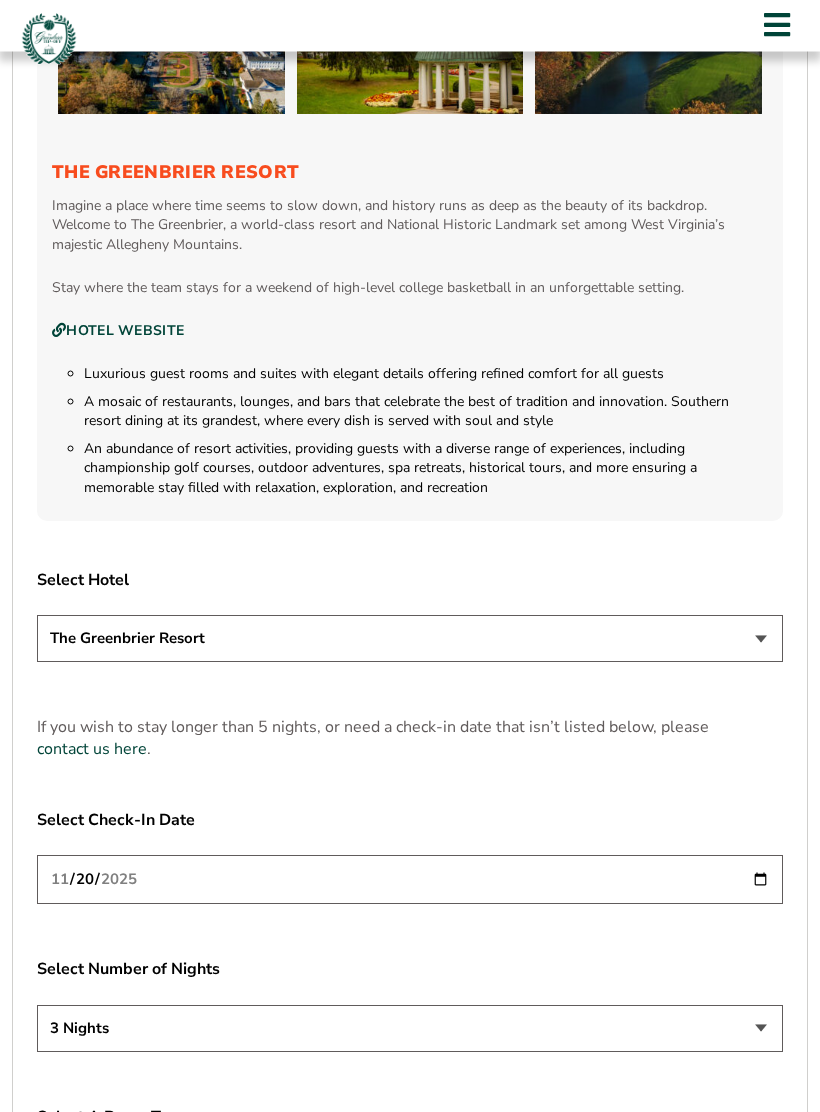 scroll, scrollTop: 2090, scrollLeft: 0, axis: vertical 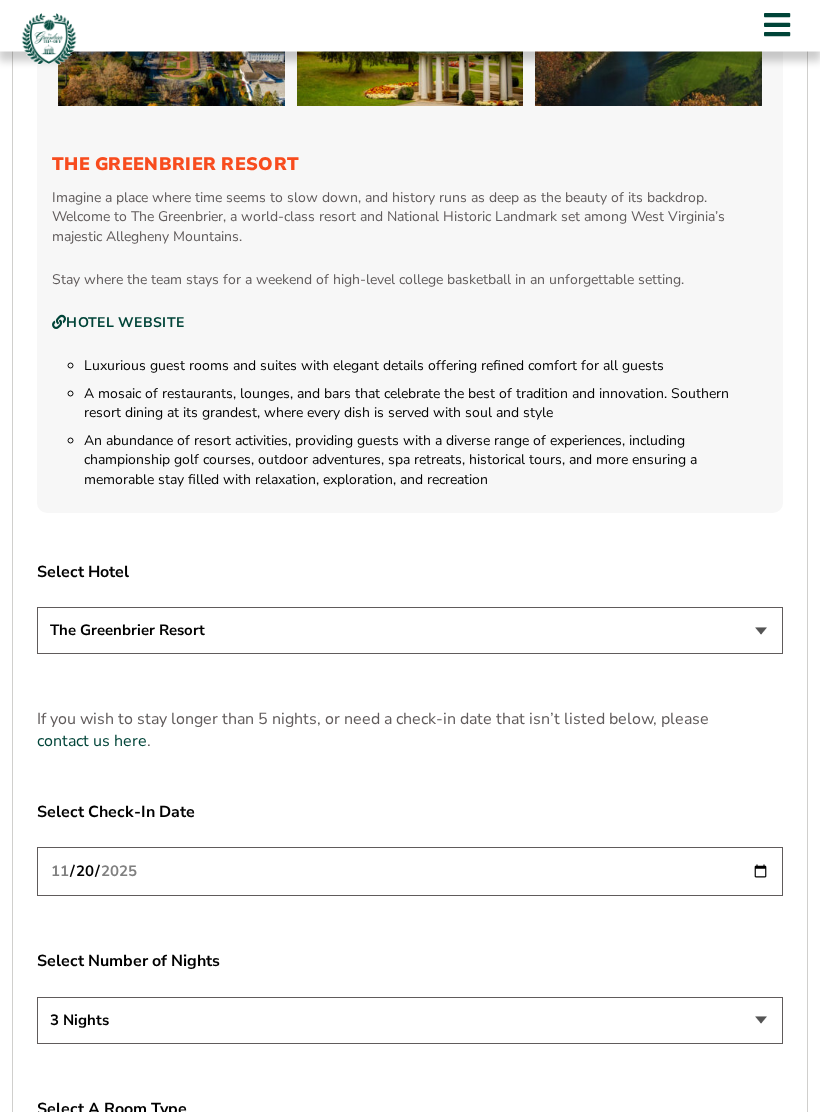 click on "2025-11-20" at bounding box center (410, 872) 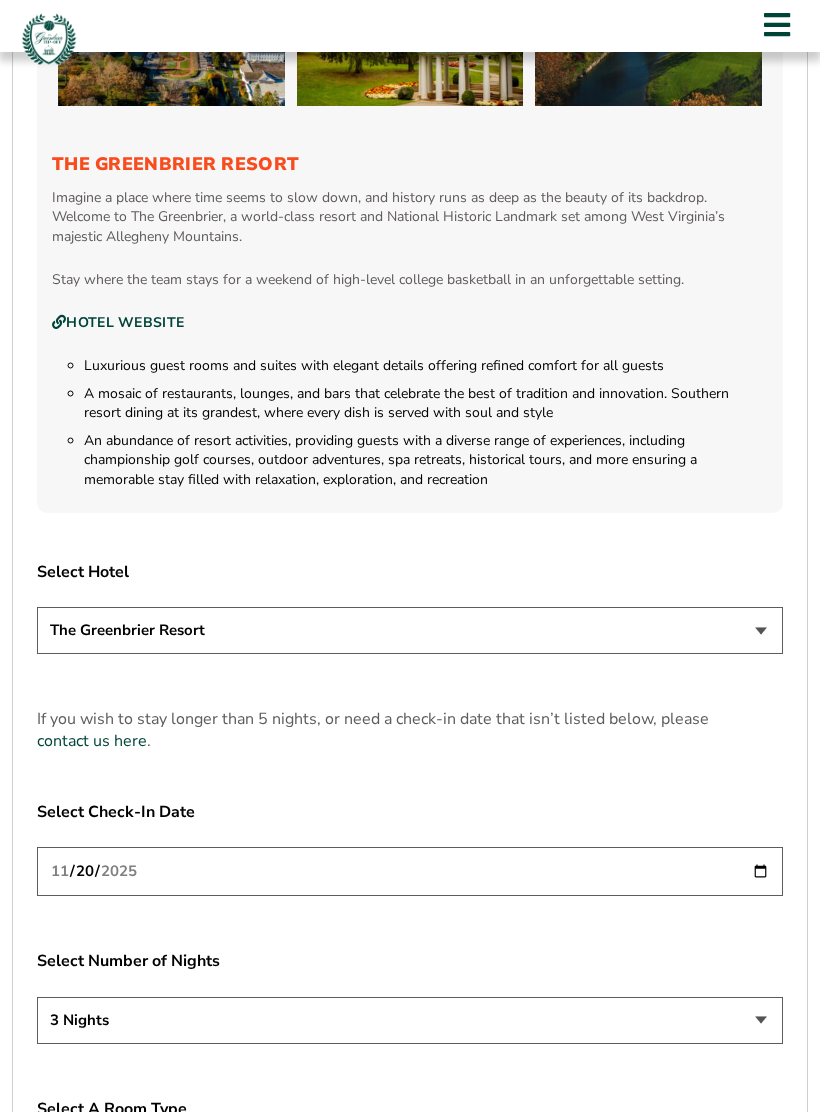 type on "2025-11-21" 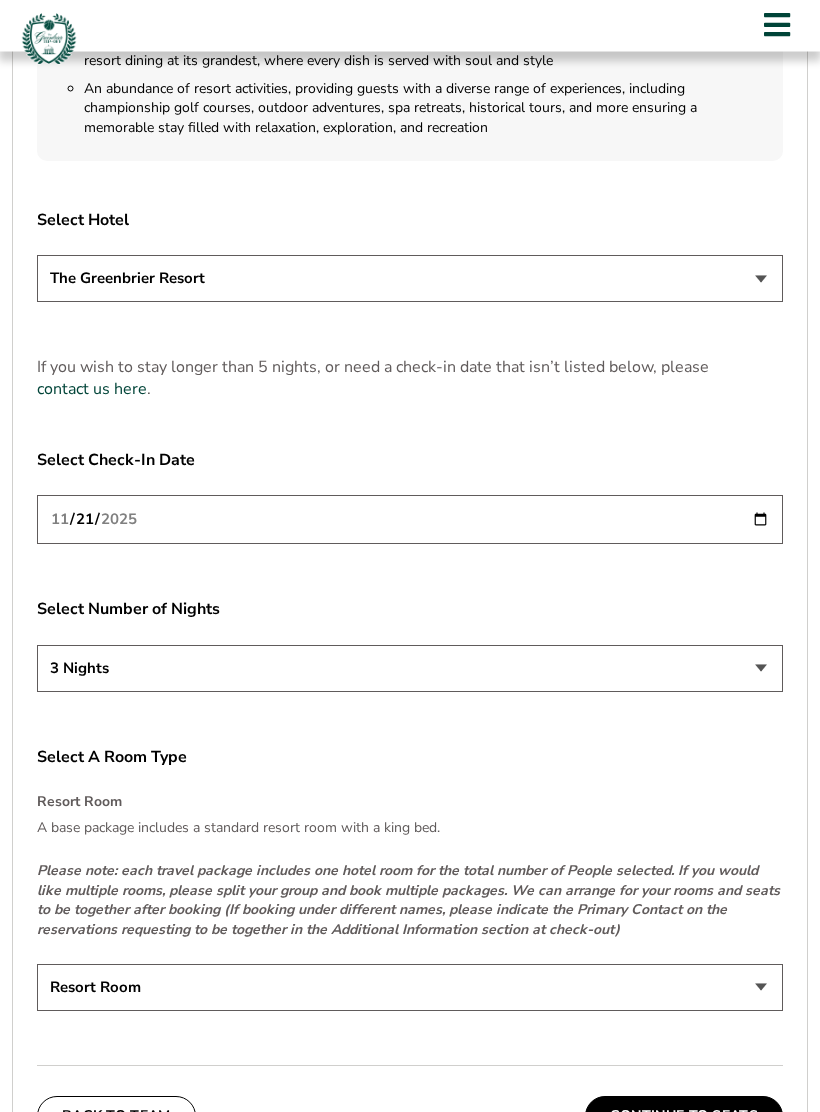 scroll, scrollTop: 2444, scrollLeft: 0, axis: vertical 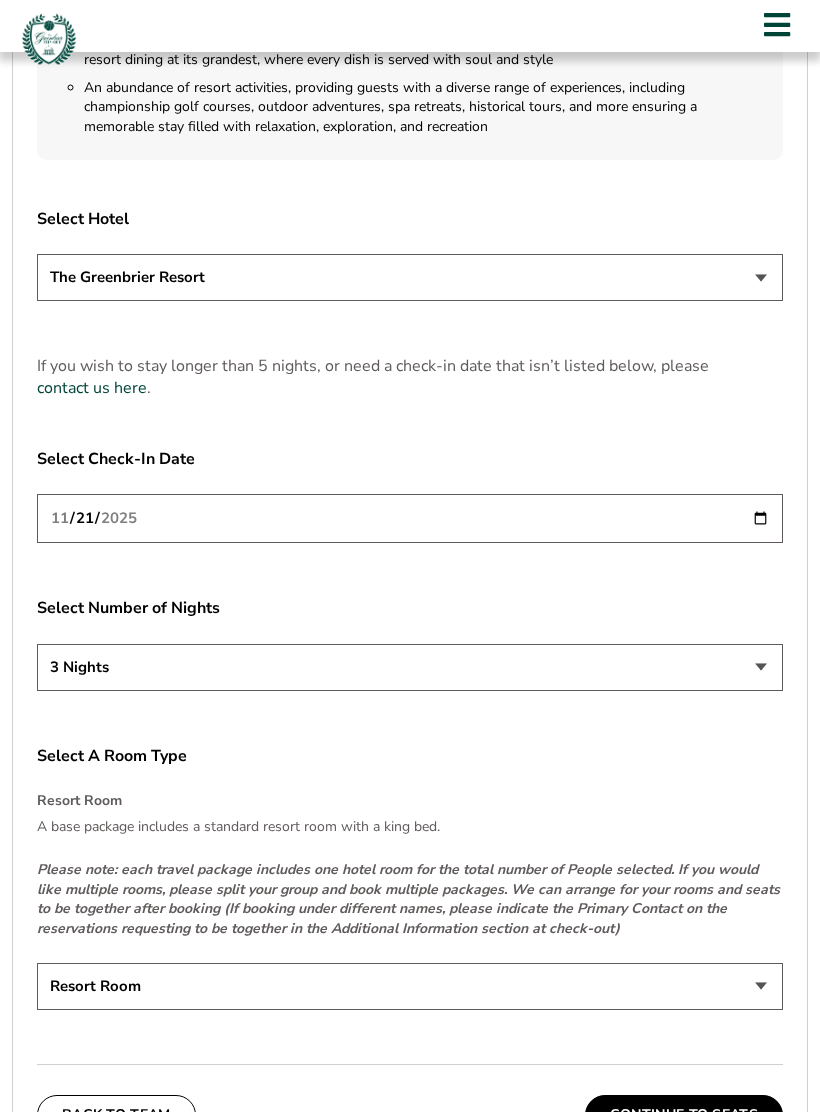click on "Resort Room" at bounding box center (410, 986) 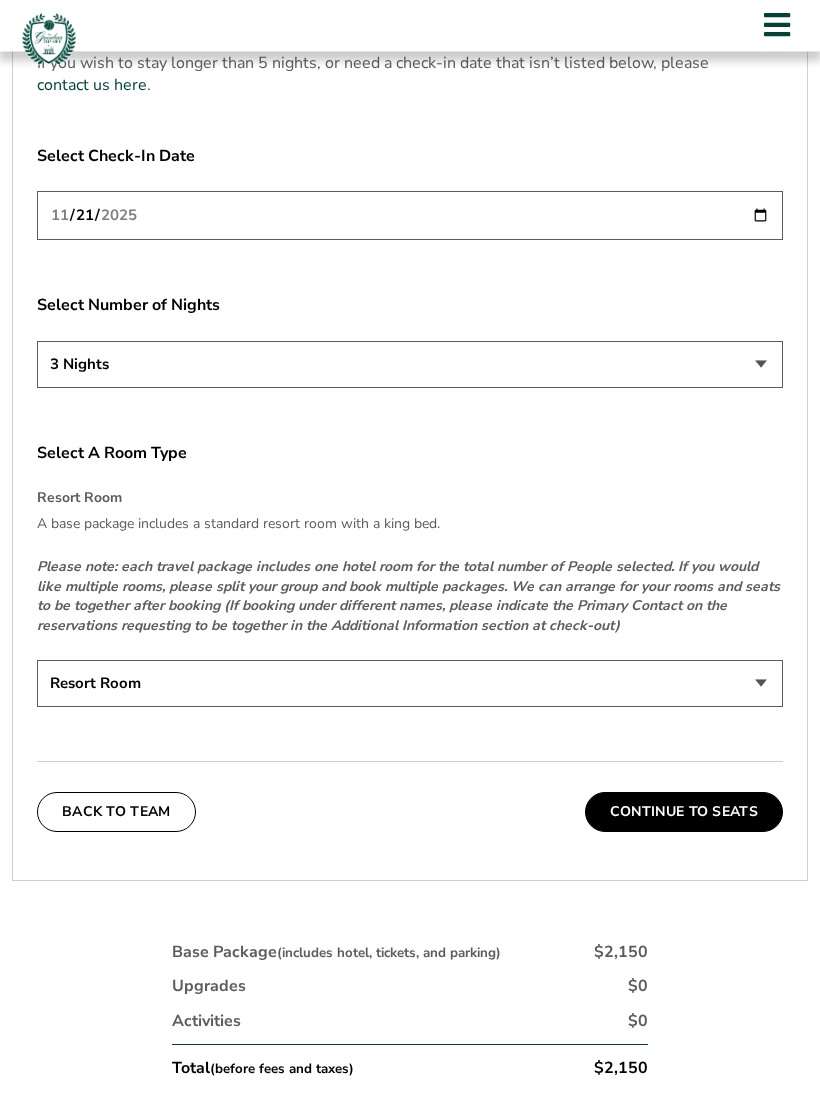 scroll, scrollTop: 2750, scrollLeft: 0, axis: vertical 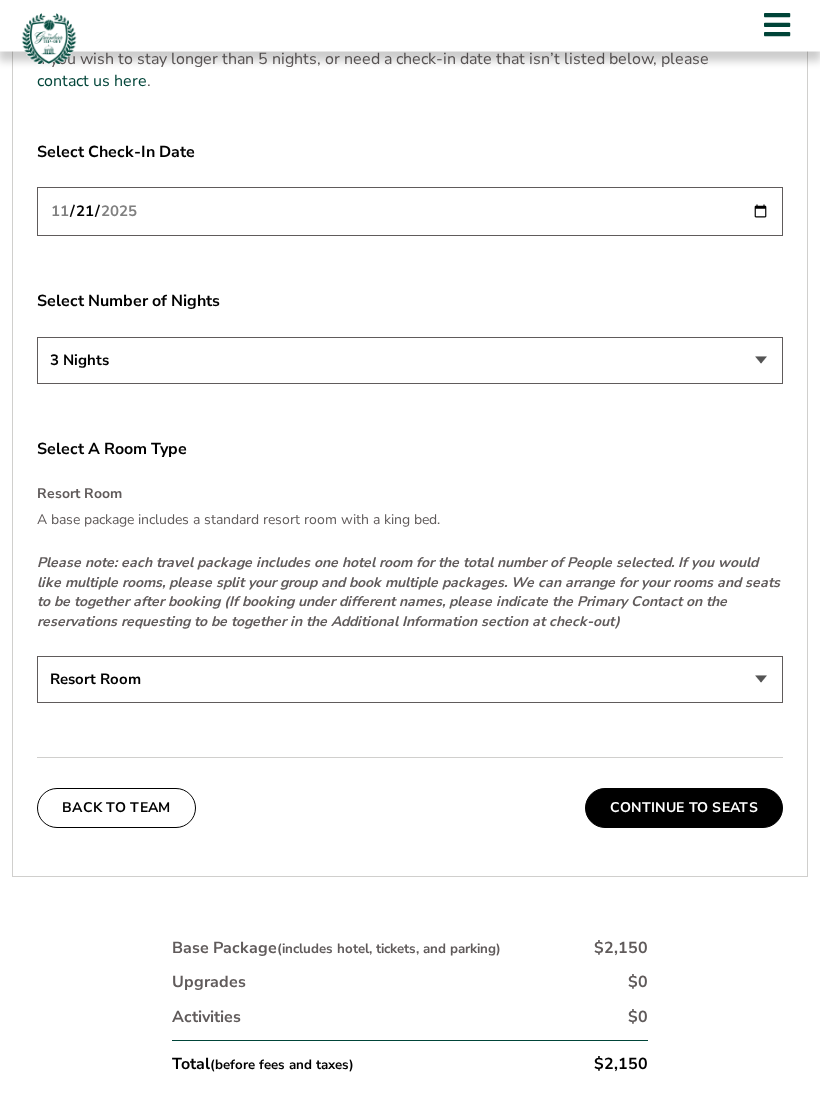 click on "Continue To Seats" at bounding box center [684, 809] 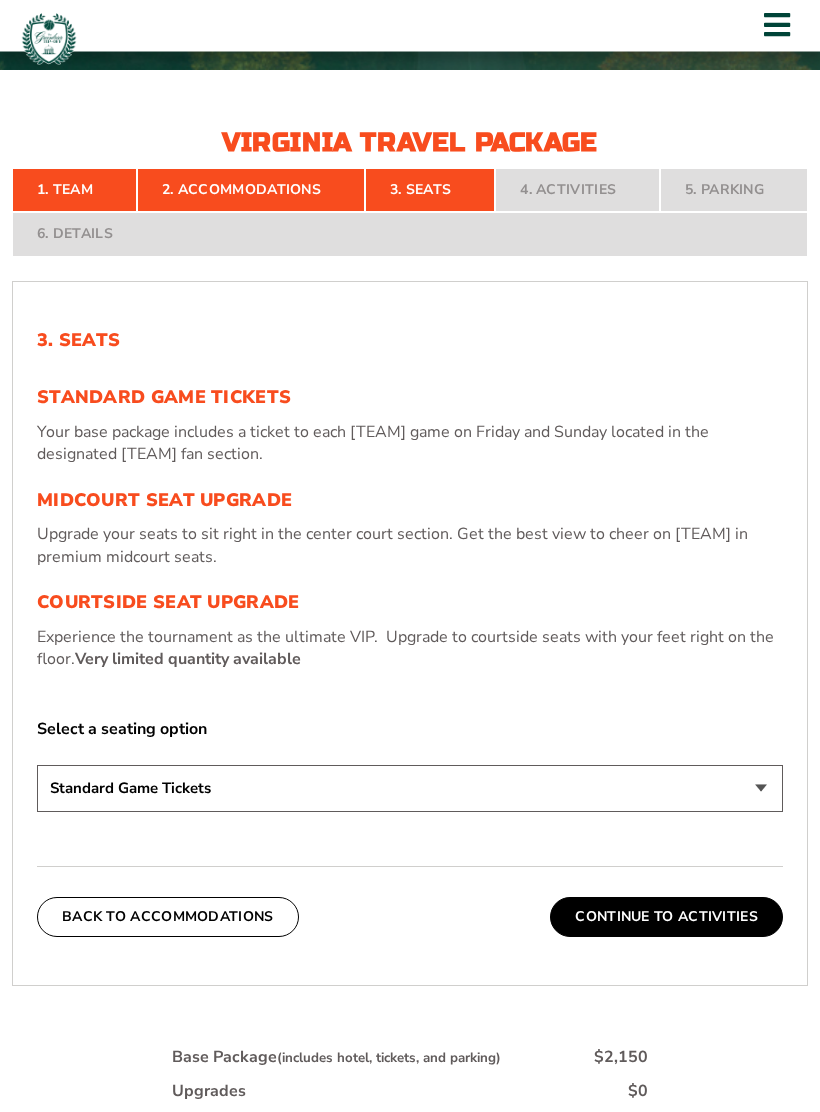 scroll, scrollTop: 514, scrollLeft: 0, axis: vertical 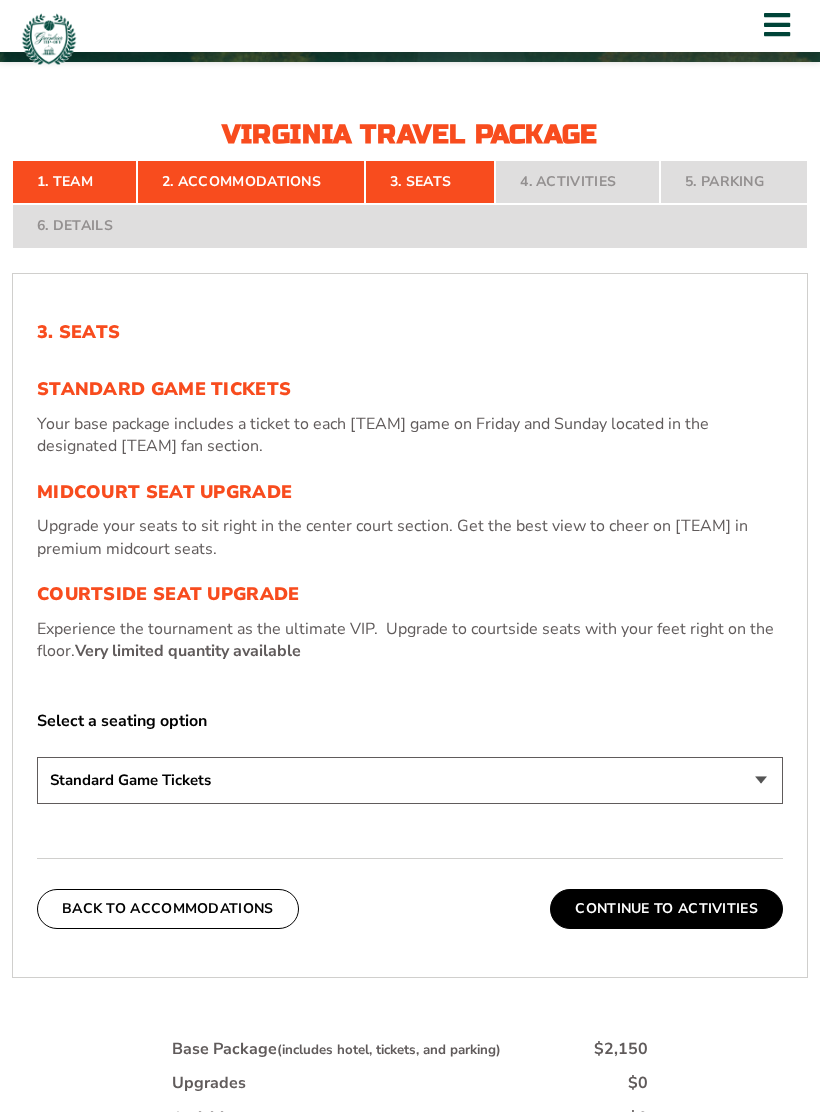 click on "Midcourt Seat Upgrade" at bounding box center [410, 493] 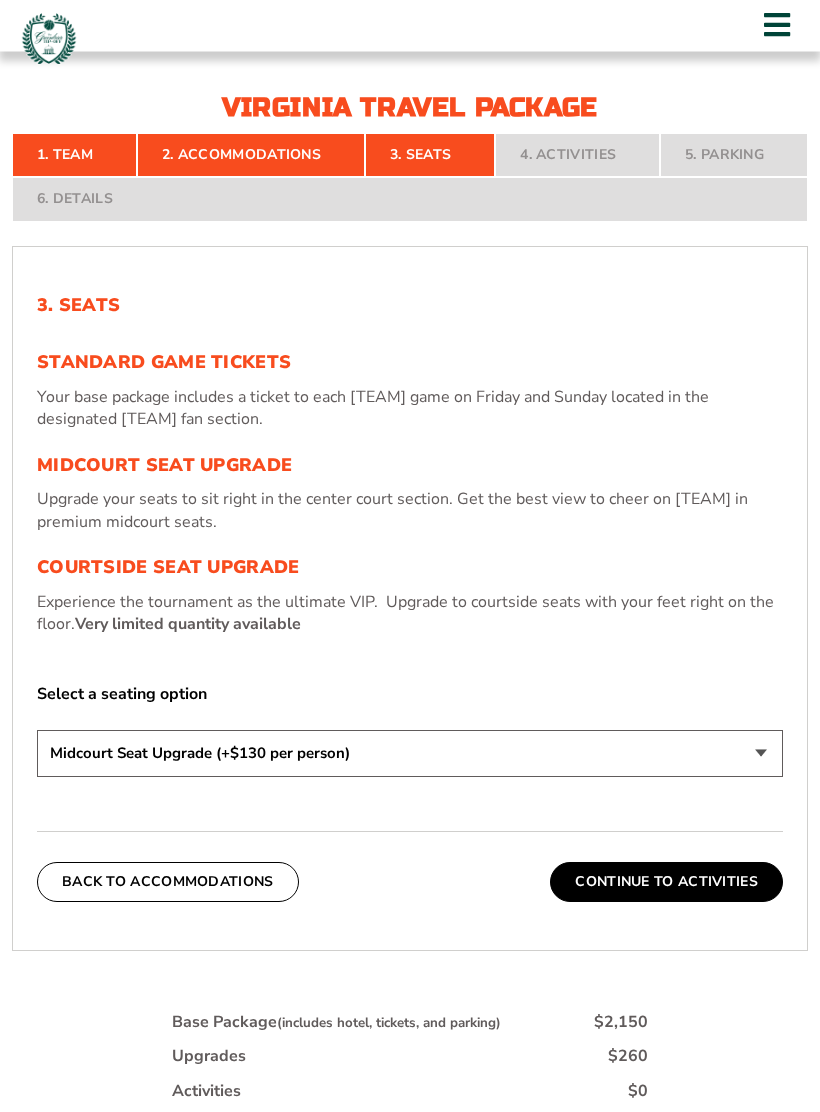 scroll, scrollTop: 541, scrollLeft: 0, axis: vertical 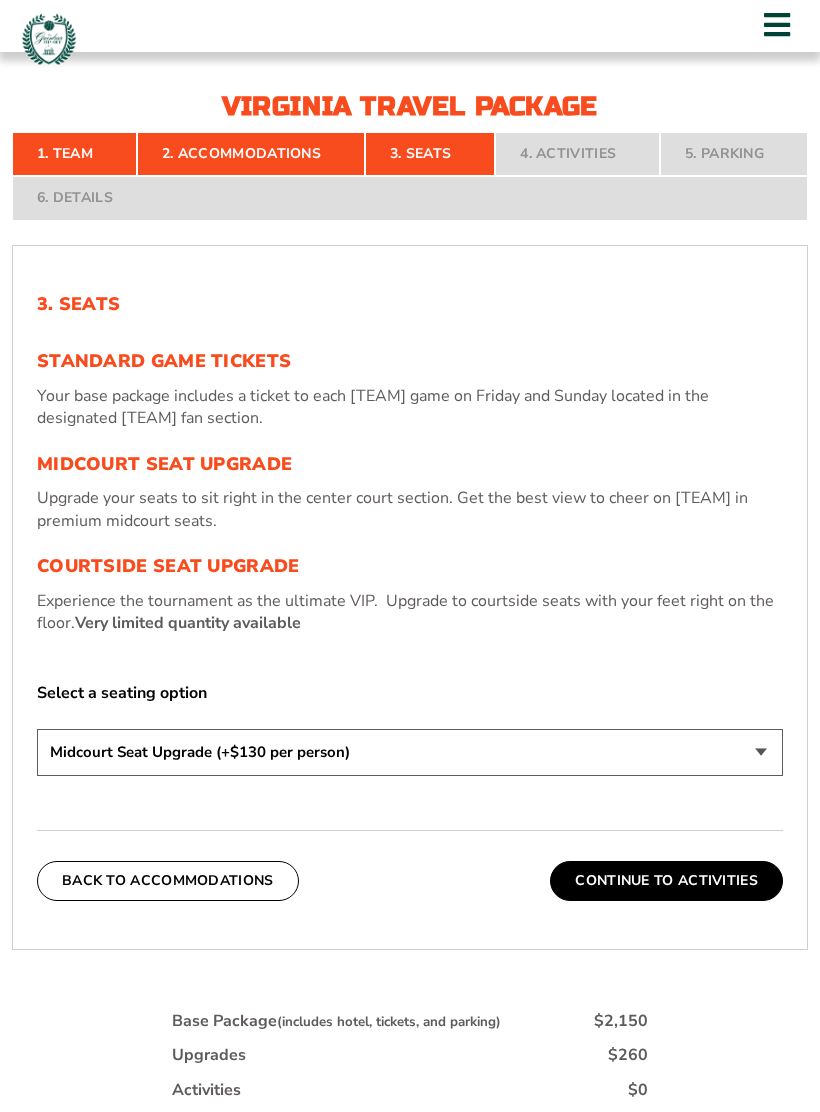 click on "Back To Accommodations" at bounding box center (168, 881) 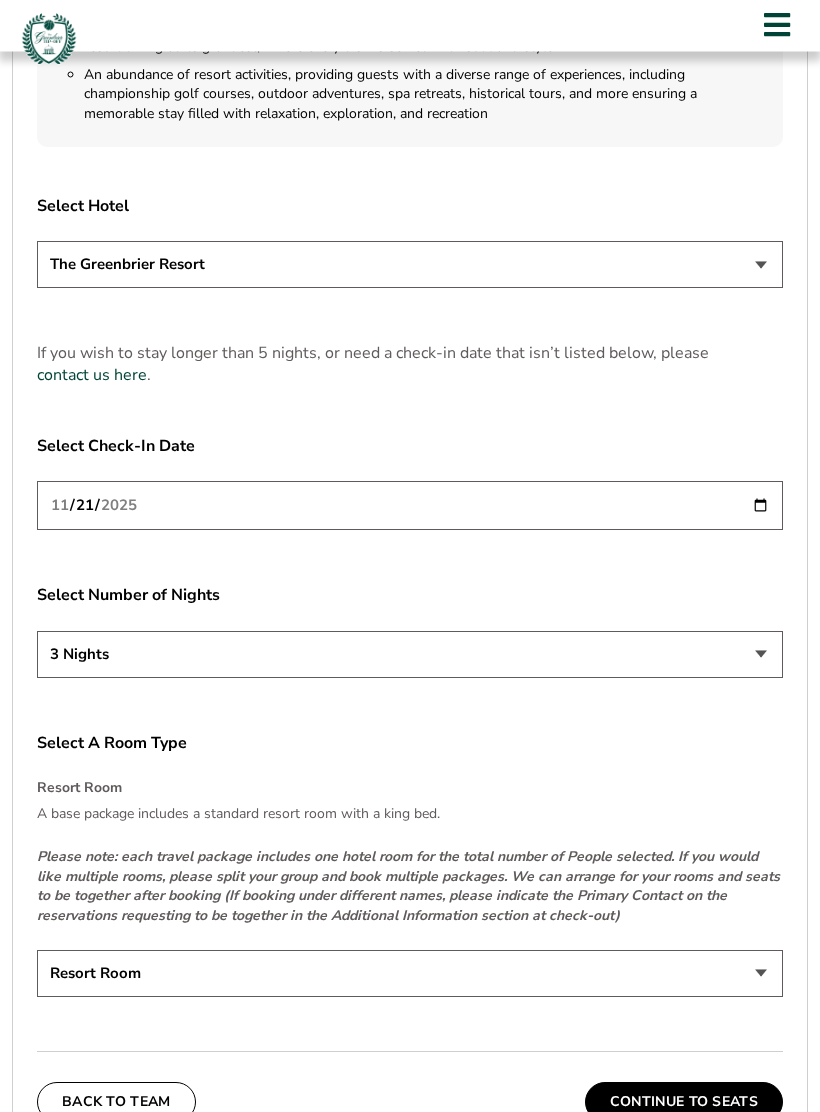 scroll, scrollTop: 2475, scrollLeft: 0, axis: vertical 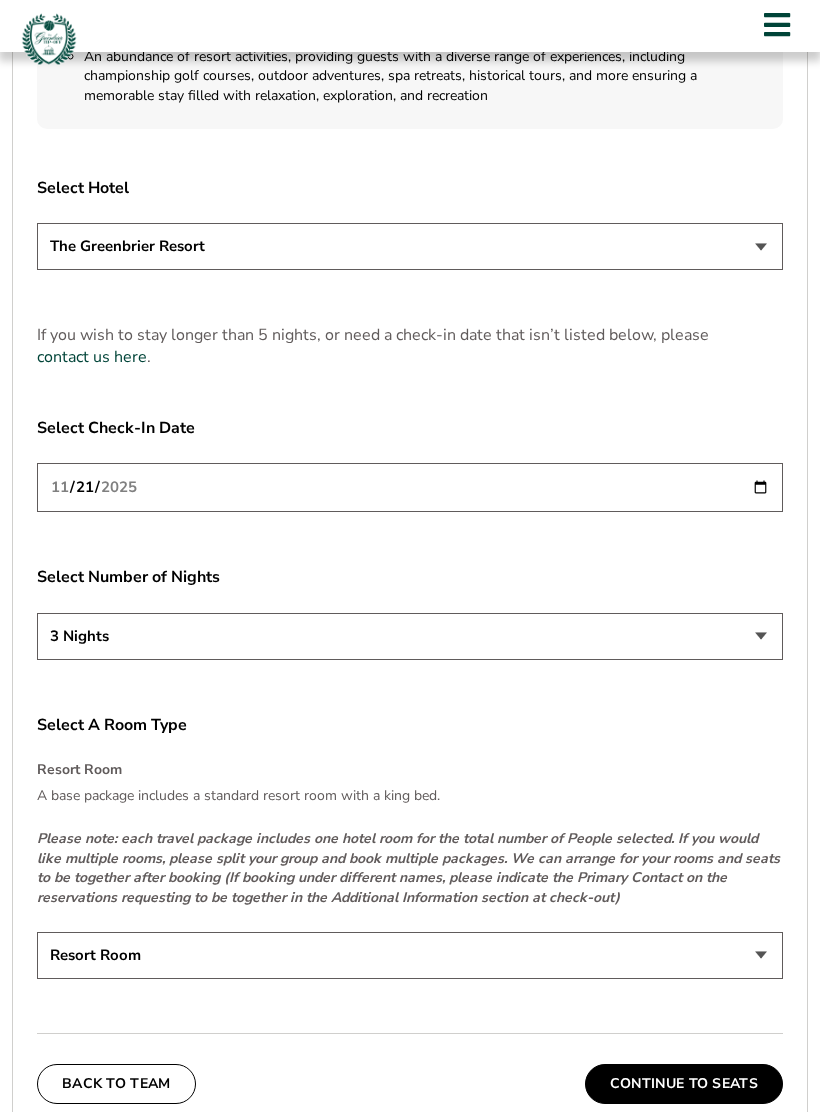 click on "Resort Room" at bounding box center [410, 955] 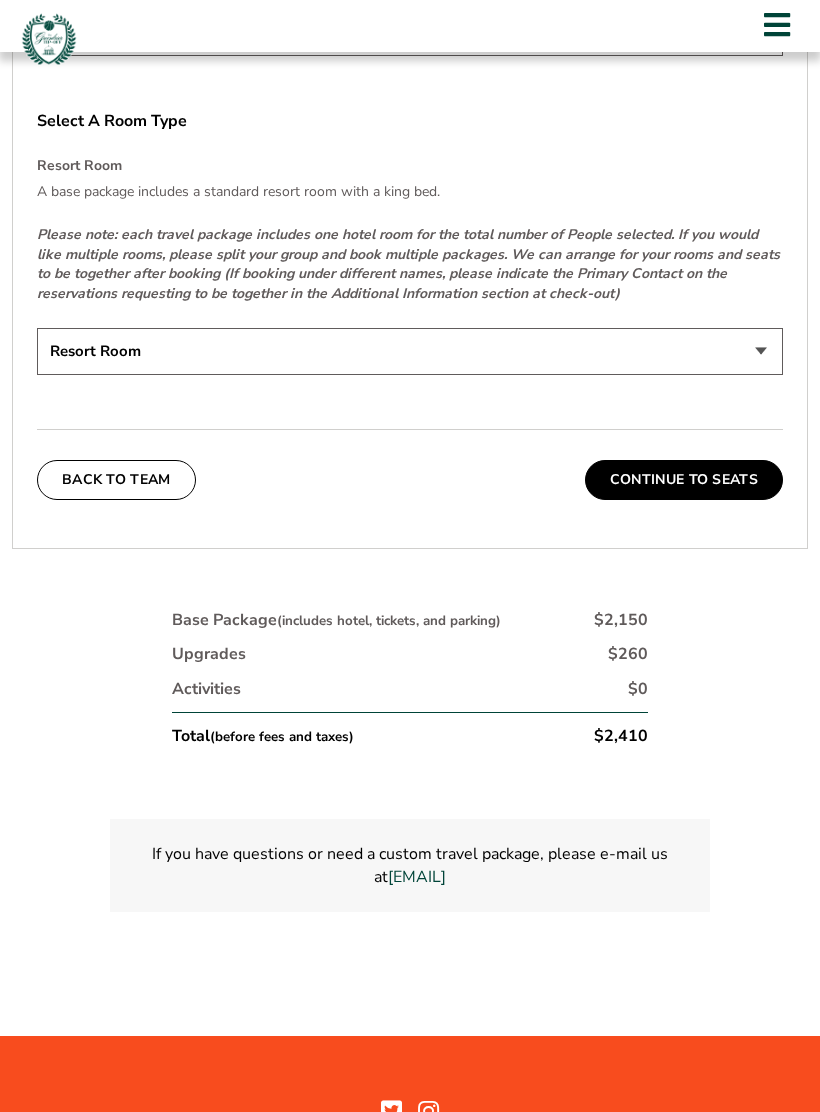 scroll, scrollTop: 3078, scrollLeft: 0, axis: vertical 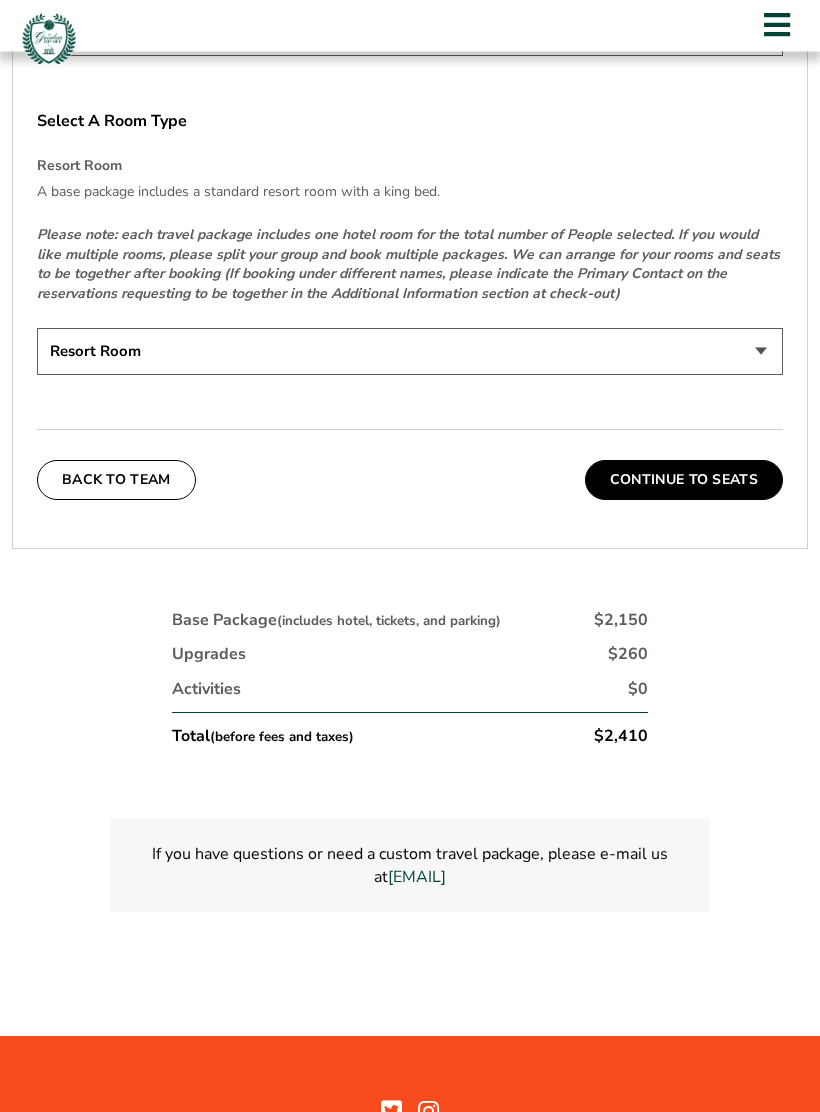 click on "Back To Team" at bounding box center [116, 481] 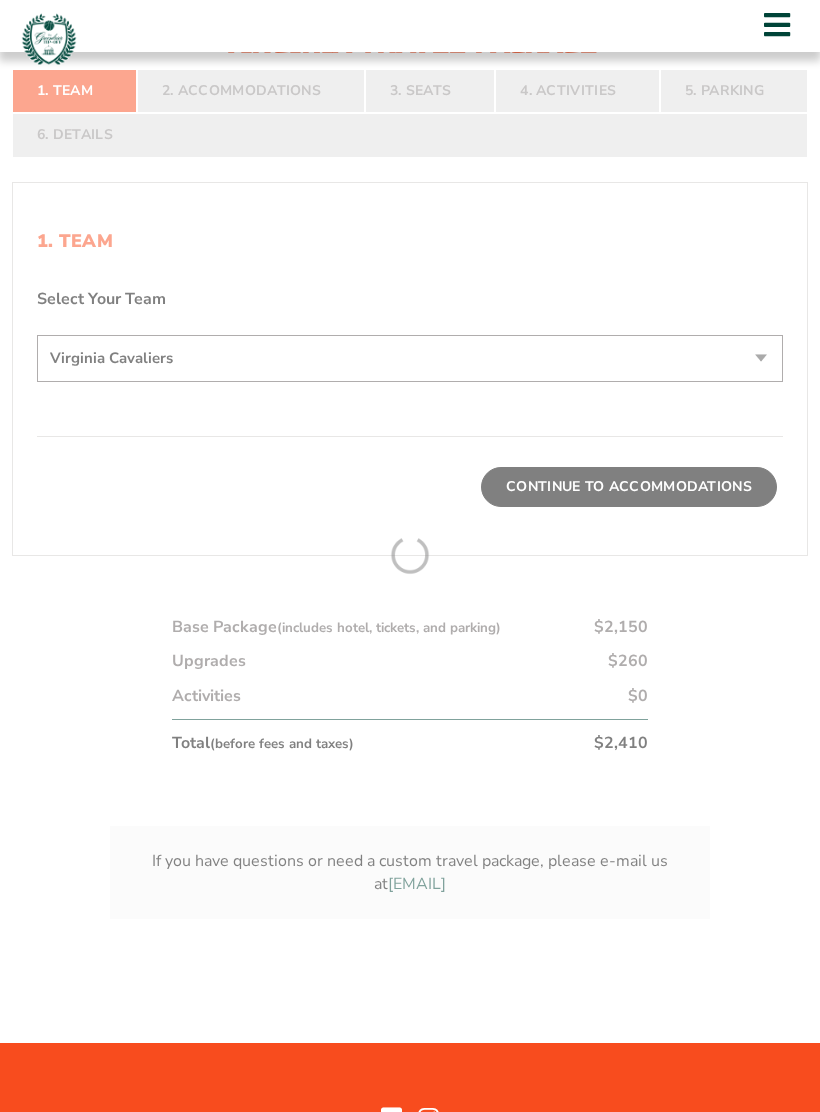 scroll, scrollTop: 472, scrollLeft: 0, axis: vertical 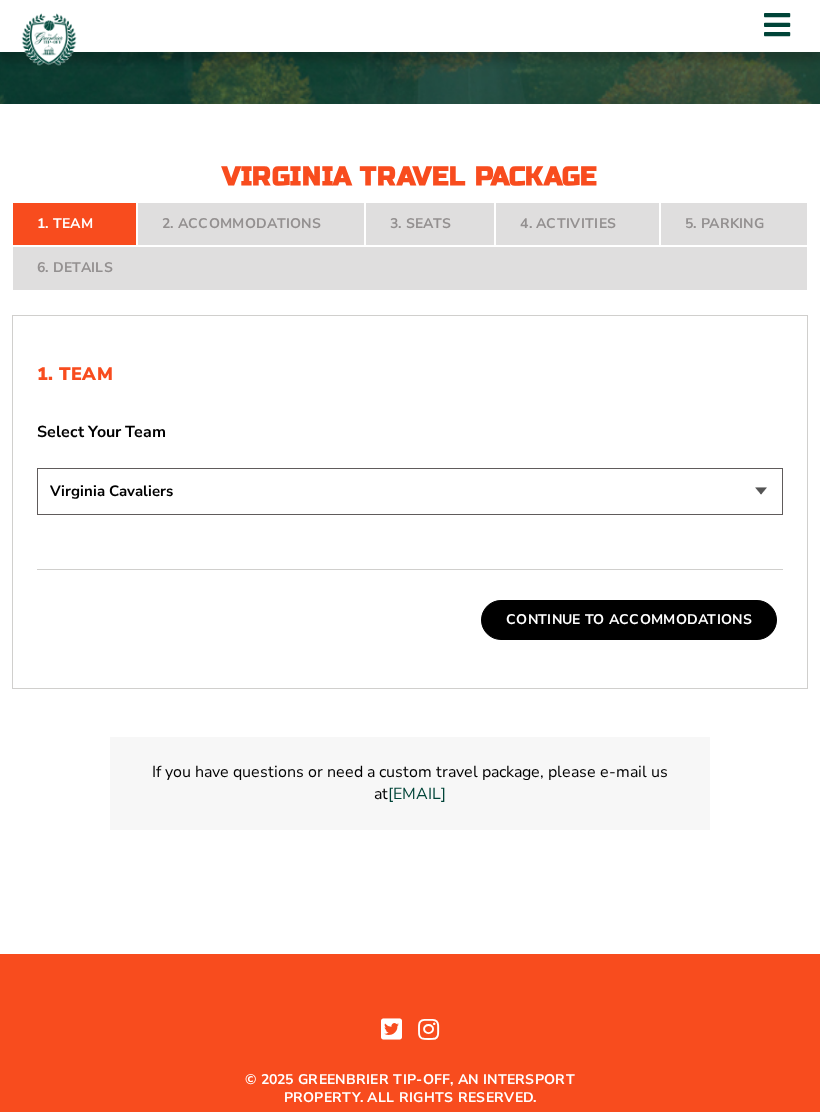 click on "Virginia Cavaliers" at bounding box center (410, 491) 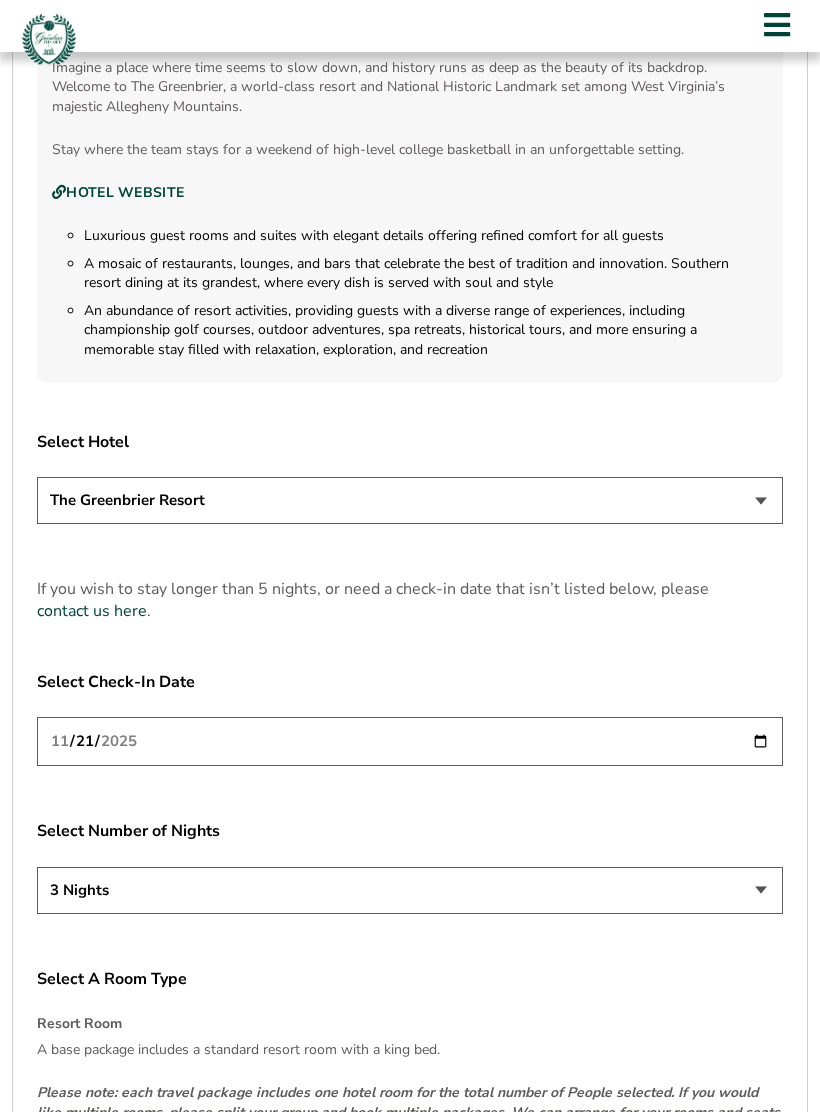 scroll, scrollTop: 2242, scrollLeft: 0, axis: vertical 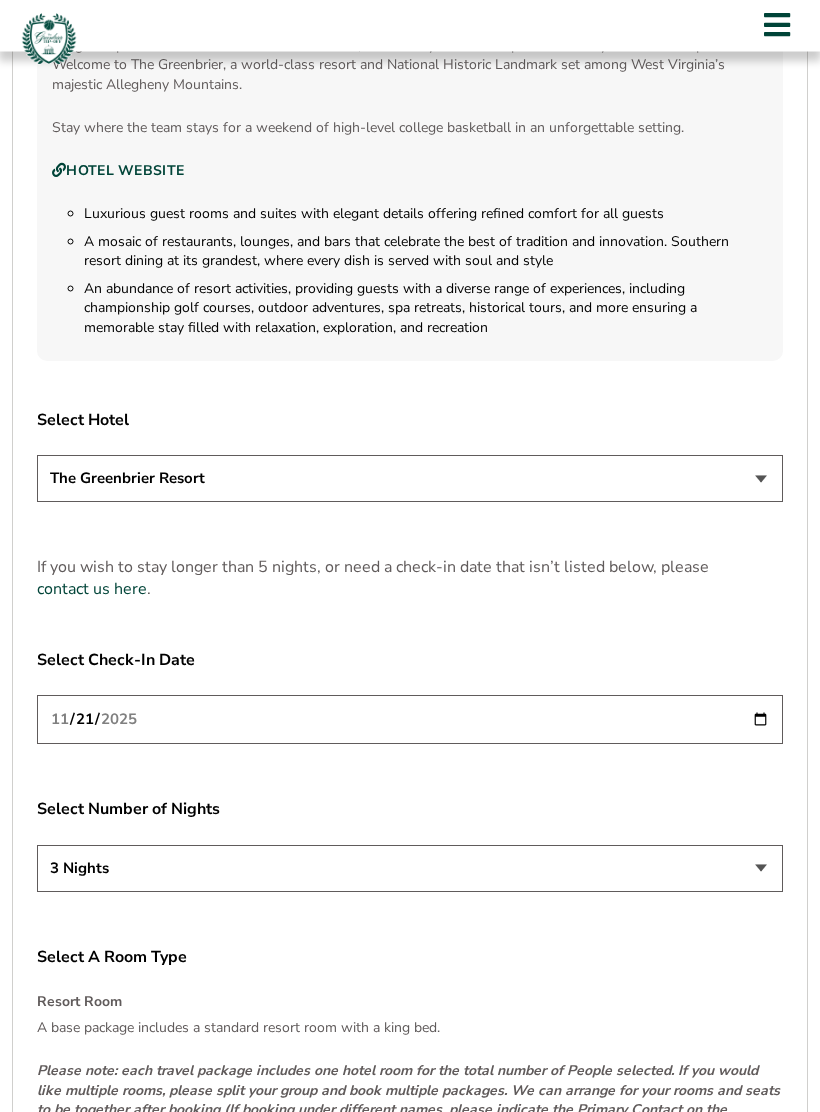 click on "2025-11-21" at bounding box center [410, 720] 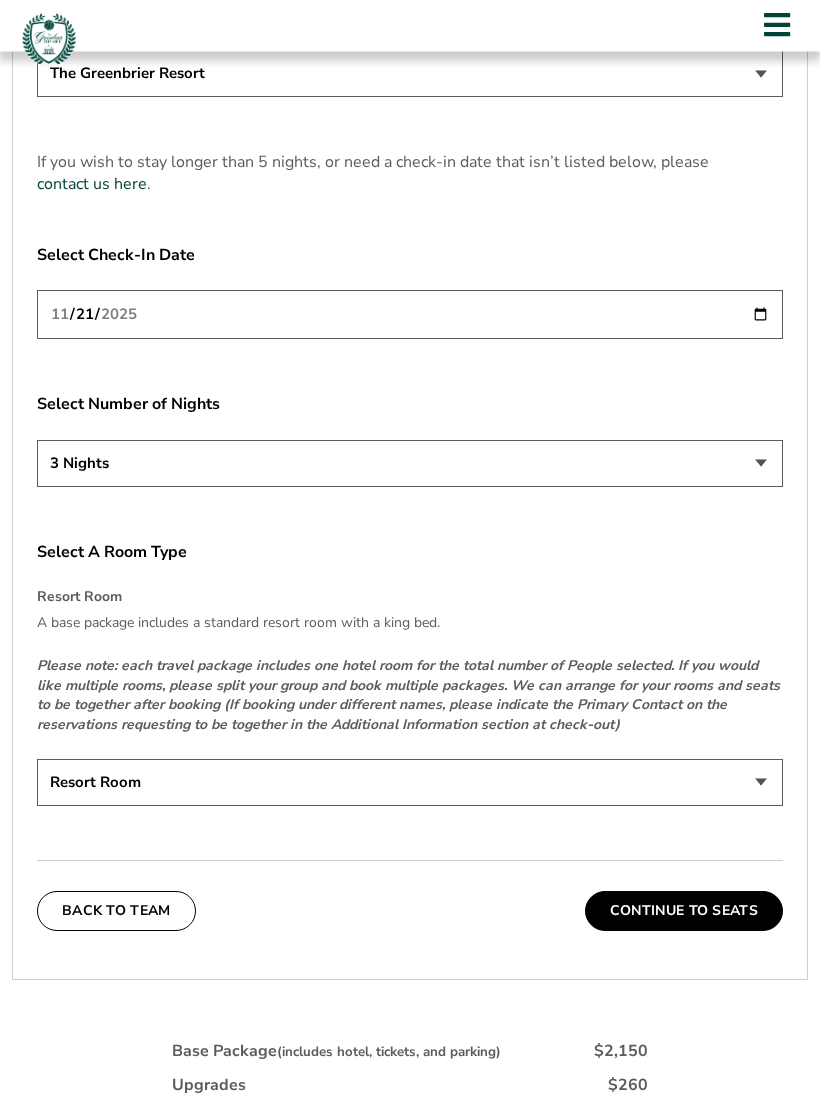 scroll, scrollTop: 2648, scrollLeft: 0, axis: vertical 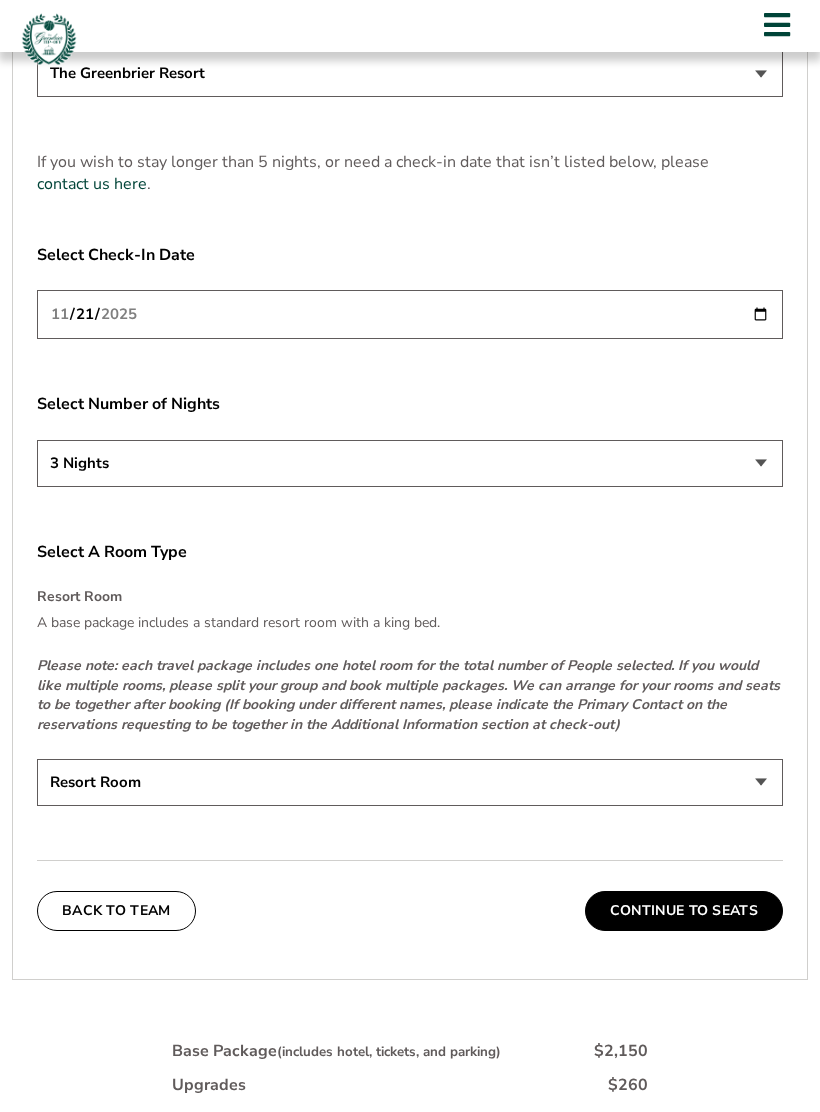 click on "Welcome to the home for official [TEAM] fan travel packages for the [YEAR] [EVENT]! We’re excited to help you create the perfect getaway, combining basketball excitement with The [LOCATION]’s legendary hospitality and amenities. Please find the details below to start building your custom vacation experience. Accommodations Travel packages include world-class accommodations at The [LOCATION] Resort. Custom packages ranging from 3 to 5 nights are available. If you want to extend your hotel stay before or after those dates, we can work with the hotel to request availability for you. To do so, you’ll need to work directly with one of our customer service members. If you need a package option outside of what is listed below, please contact us here . [TEAM] Game Schedule Friday, Nov. 21
[TEAM] vs. [TEAM] [TIME]
Sunday, Nov. 23
[TEAM] vs. [TEAM] [TIME]
Select People" at bounding box center (410, -441) 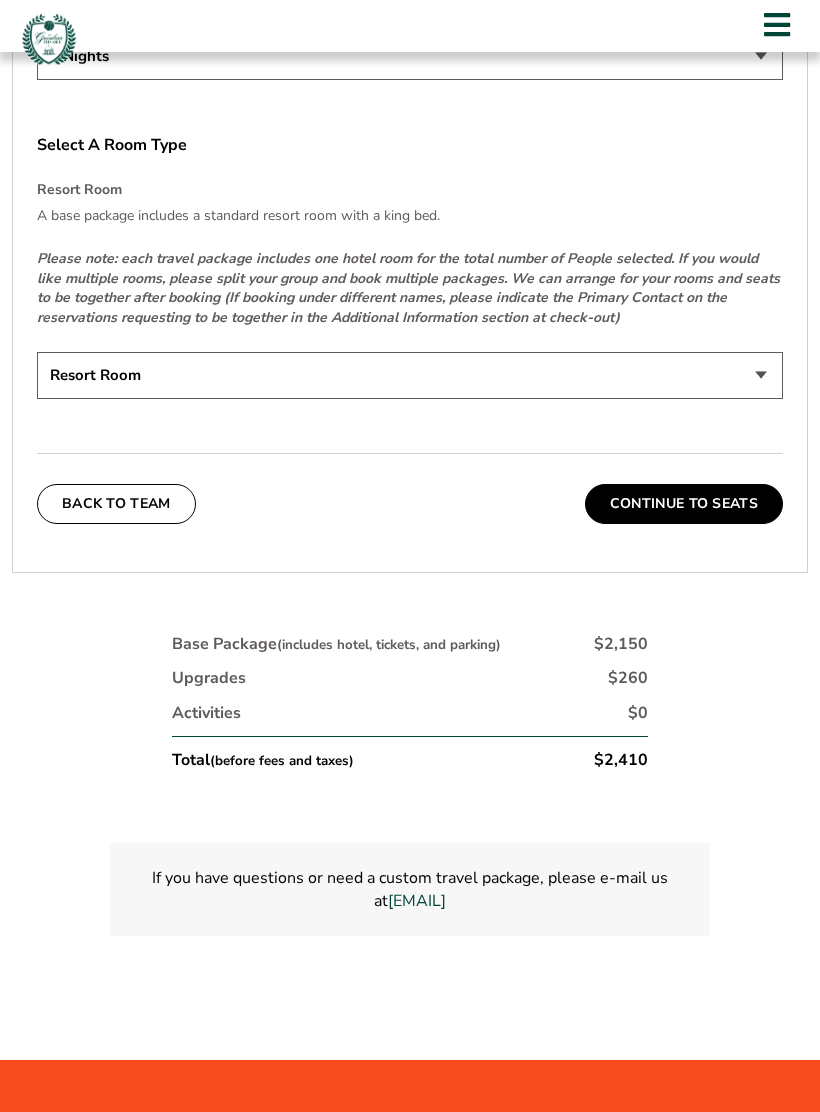 scroll, scrollTop: 3222, scrollLeft: 0, axis: vertical 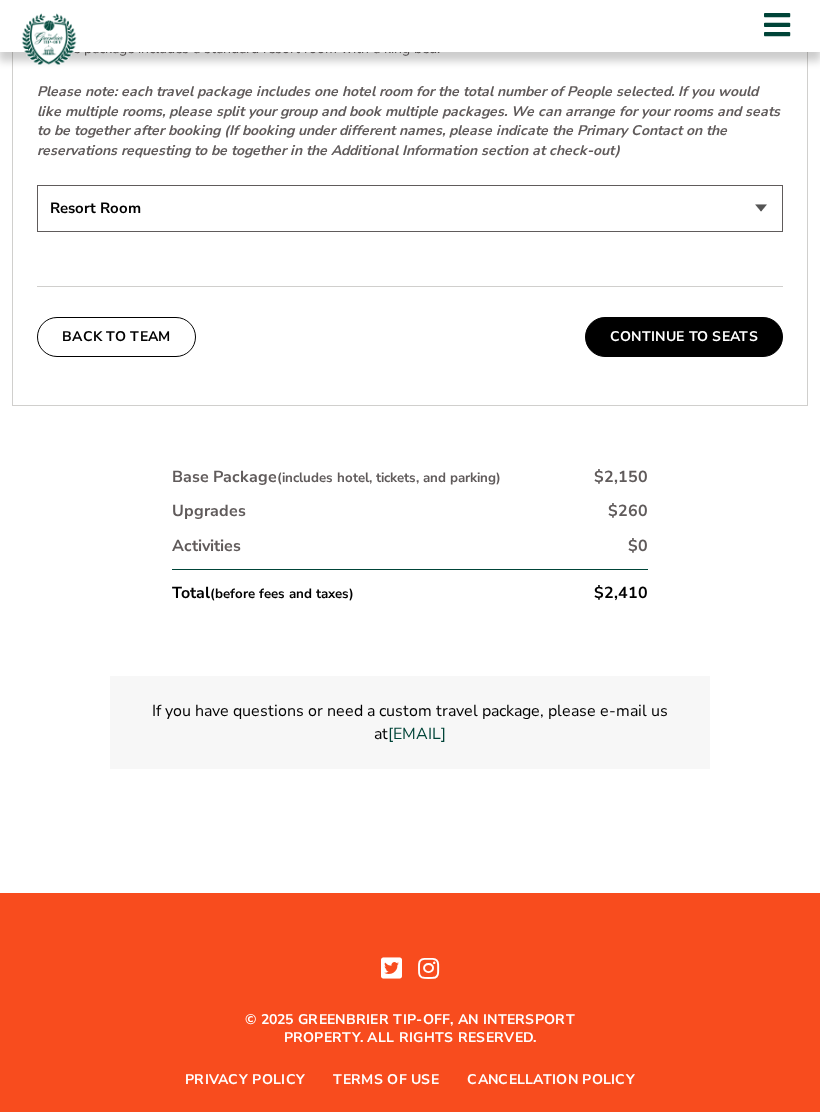 click on "Continue To Seats" at bounding box center [684, 337] 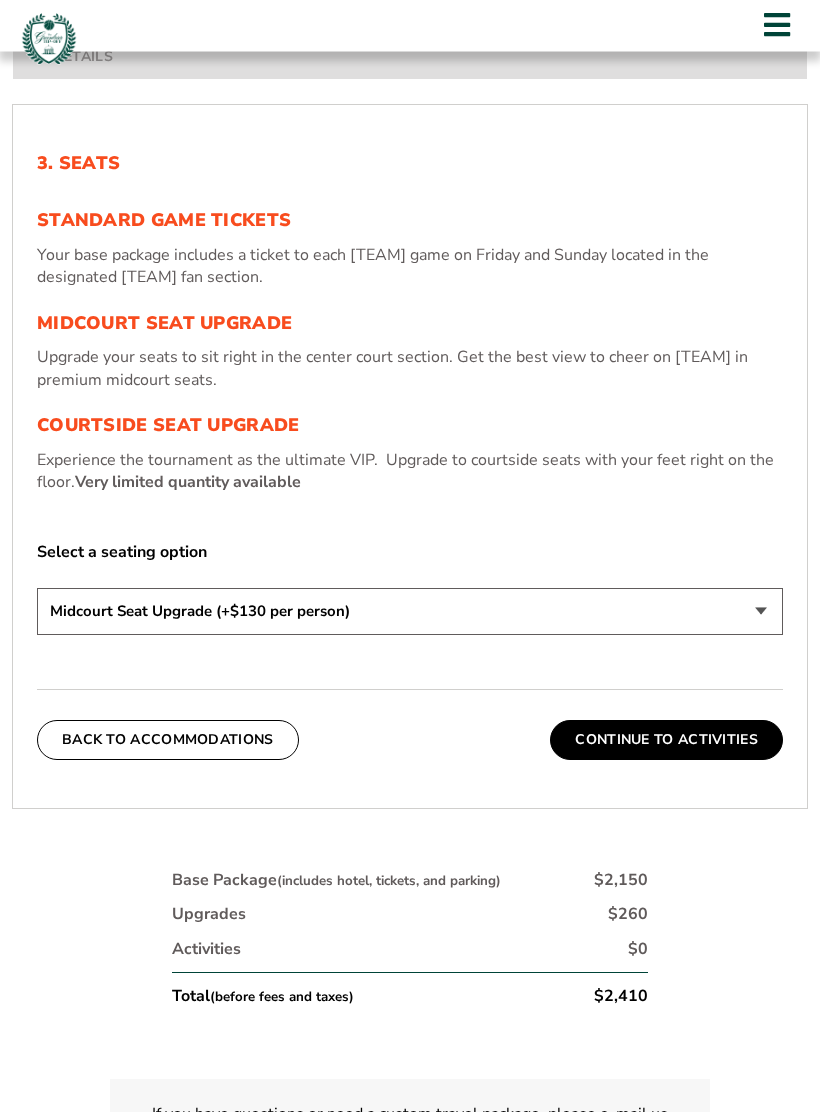 scroll, scrollTop: 732, scrollLeft: 0, axis: vertical 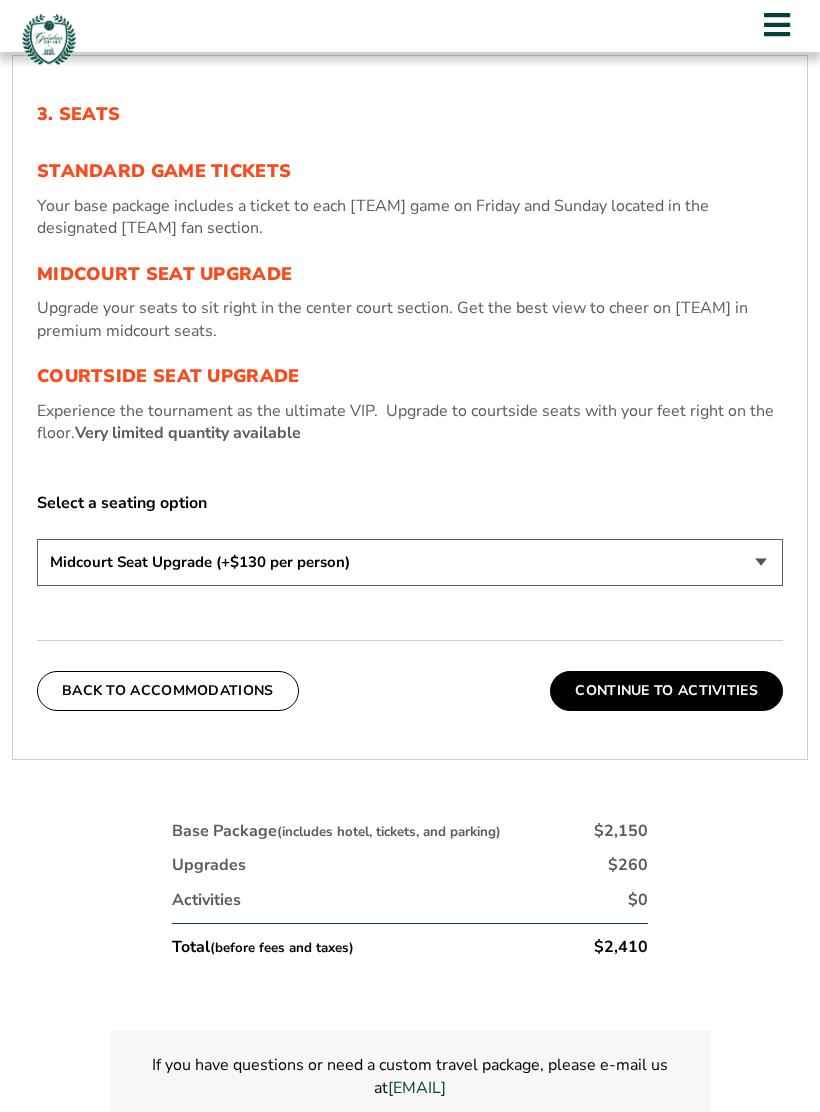 click on "Continue To Activities" at bounding box center (666, 691) 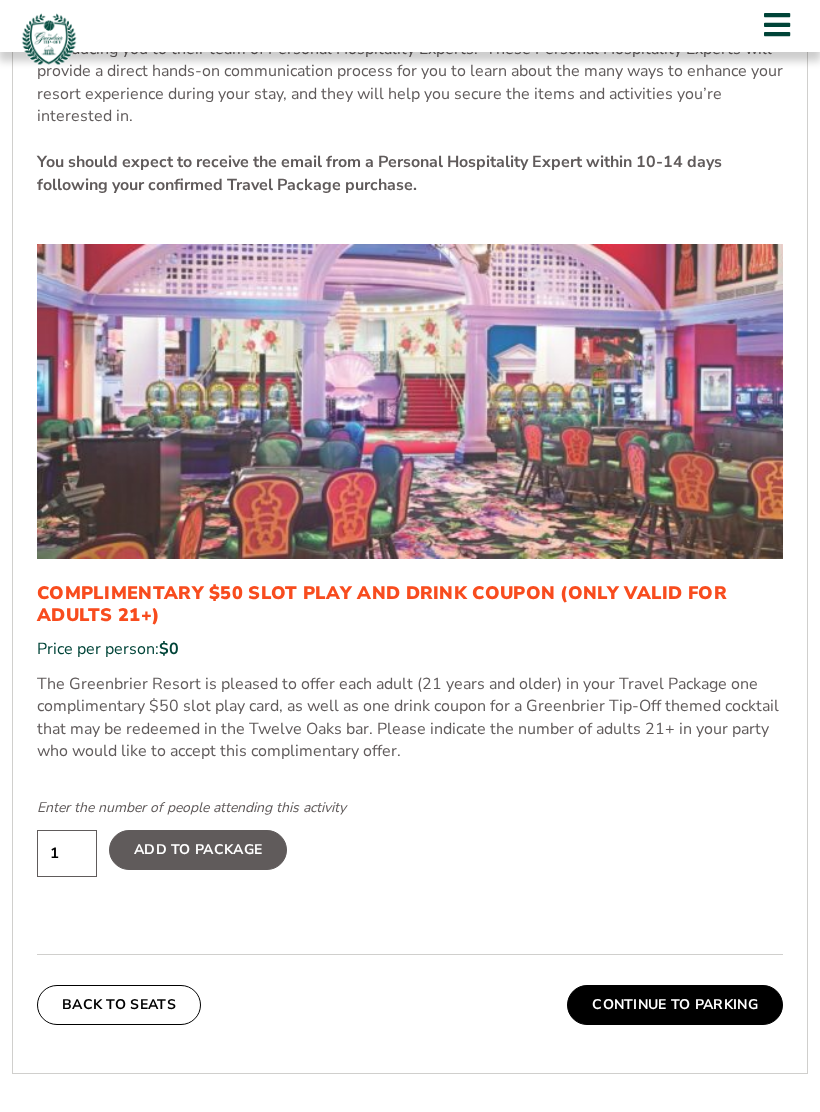 scroll, scrollTop: 1039, scrollLeft: 0, axis: vertical 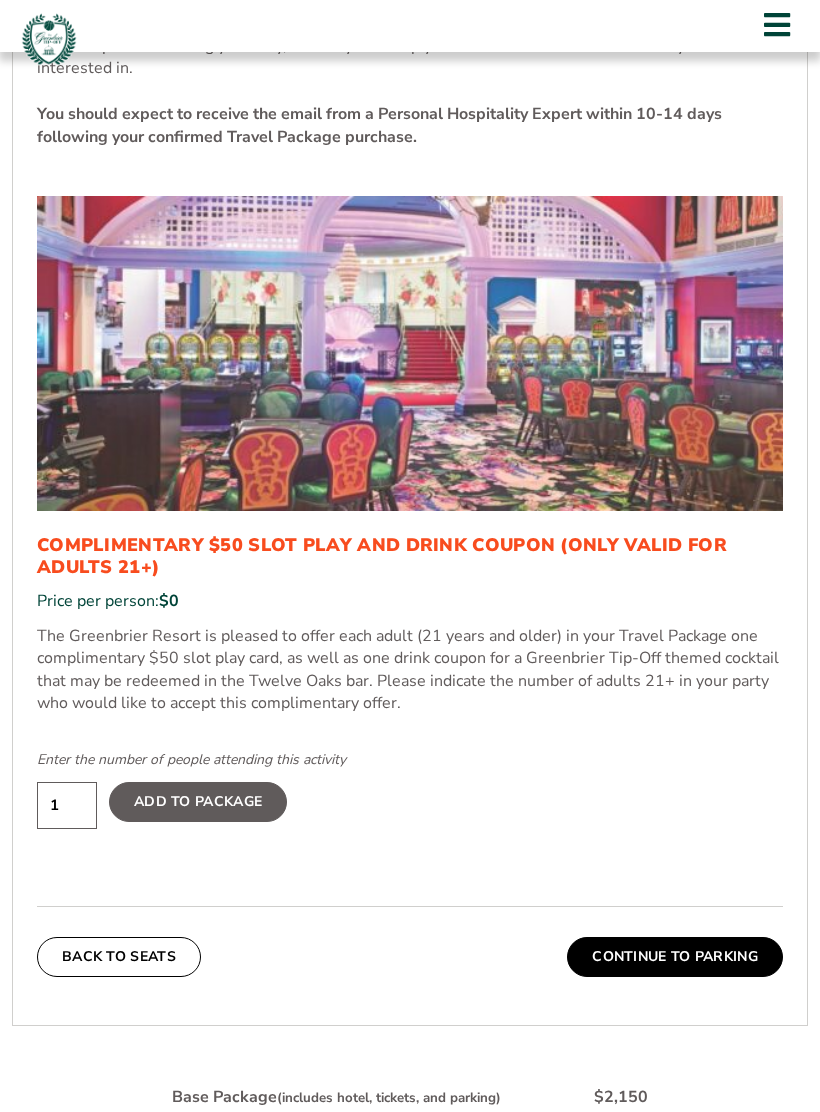 click on "1" at bounding box center [67, 805] 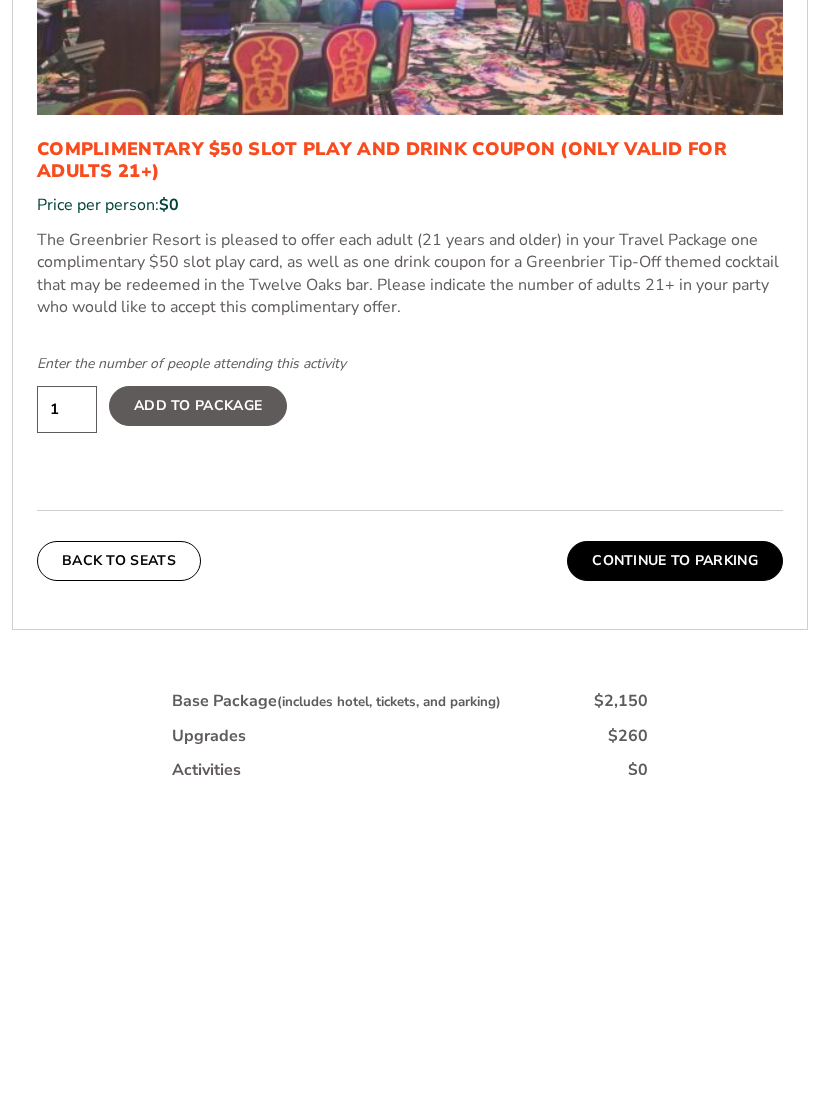 click on "1" at bounding box center (67, 746) 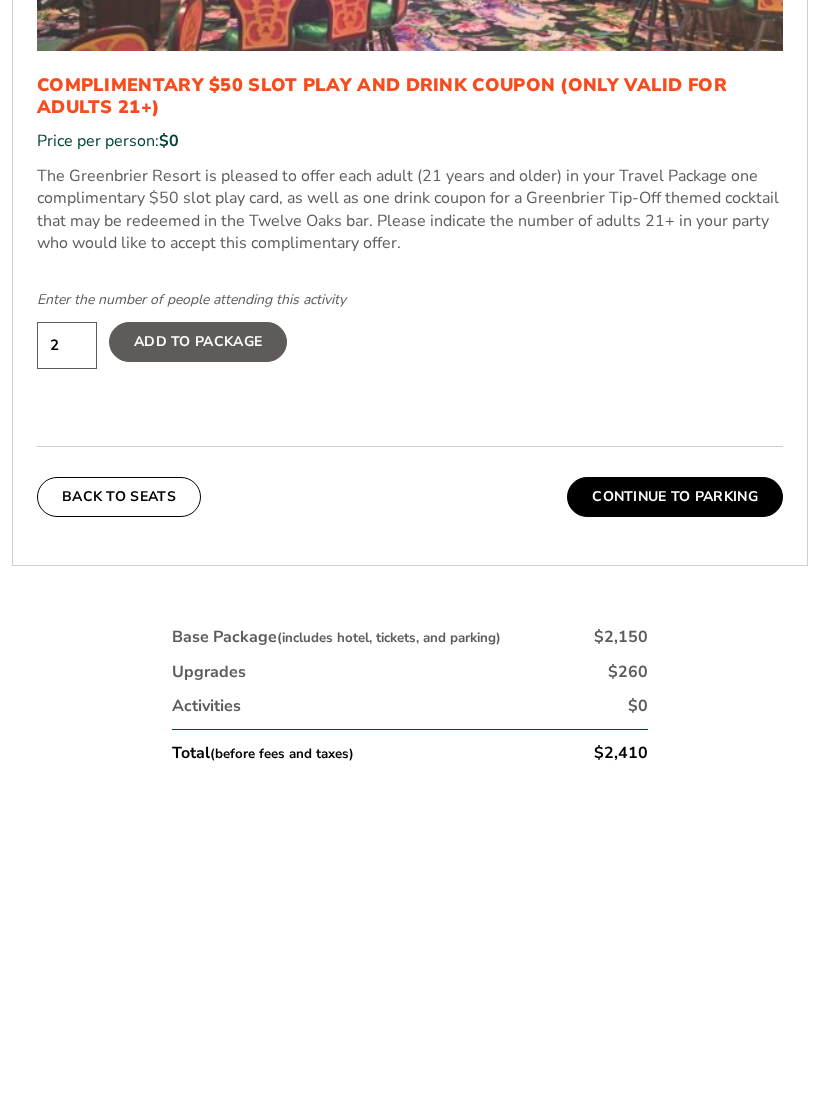 scroll, scrollTop: 1208, scrollLeft: 0, axis: vertical 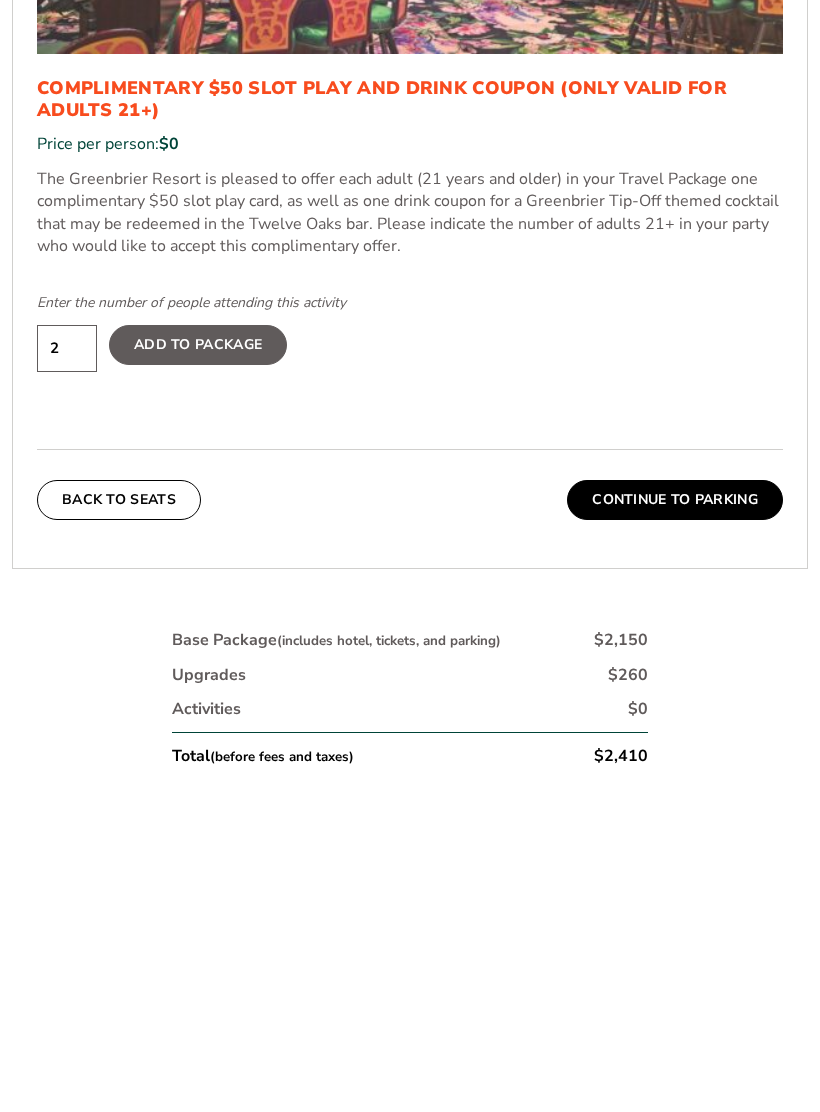type on "2" 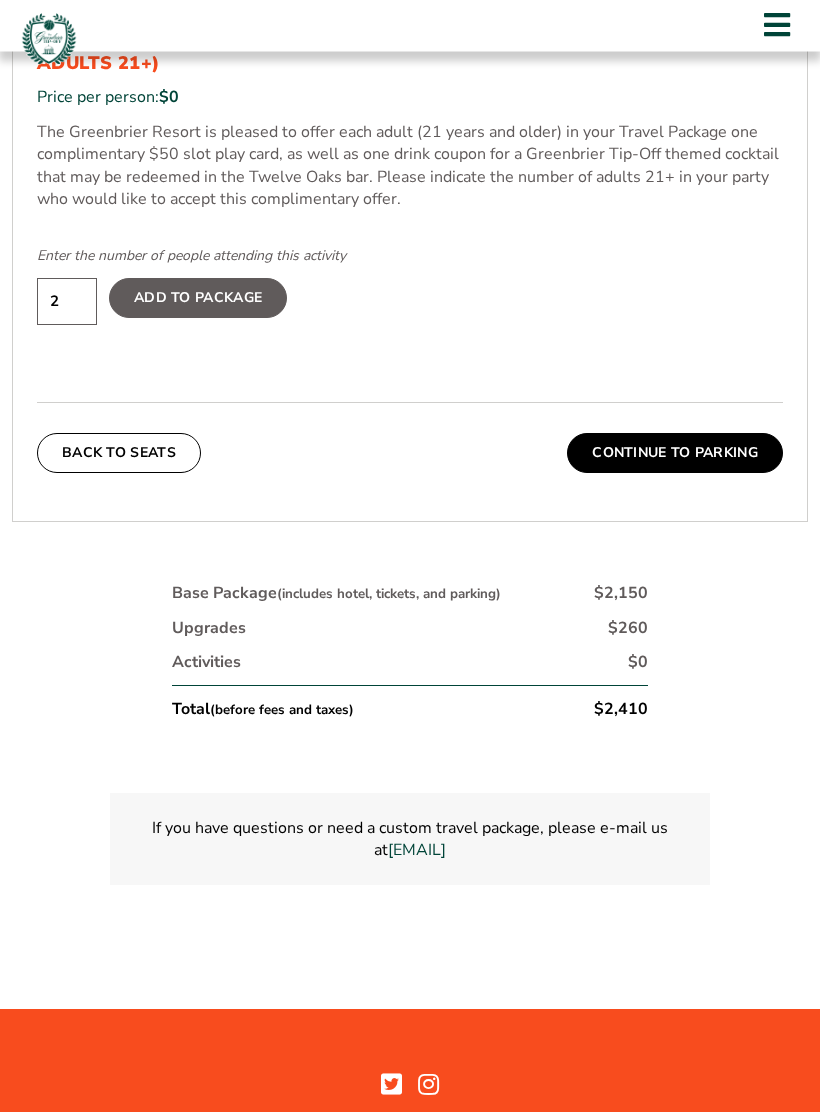 scroll, scrollTop: 1588, scrollLeft: 0, axis: vertical 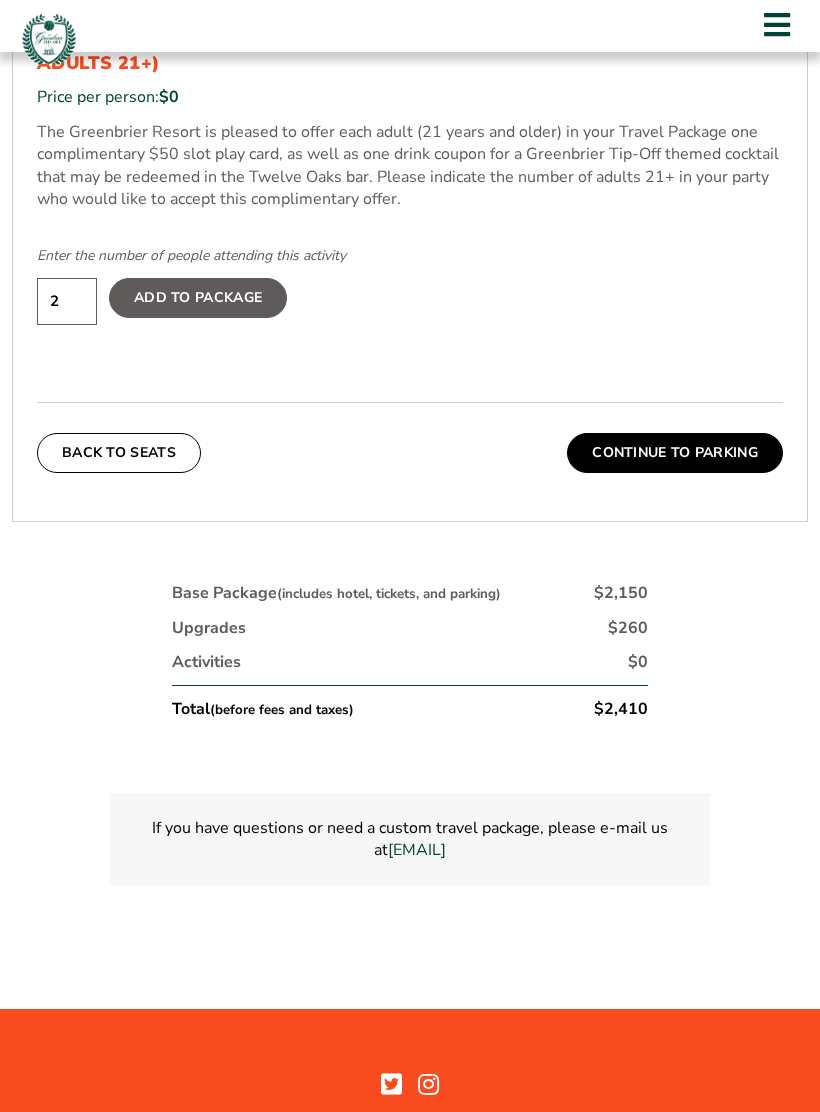 click on "Continue To Parking" at bounding box center [675, 453] 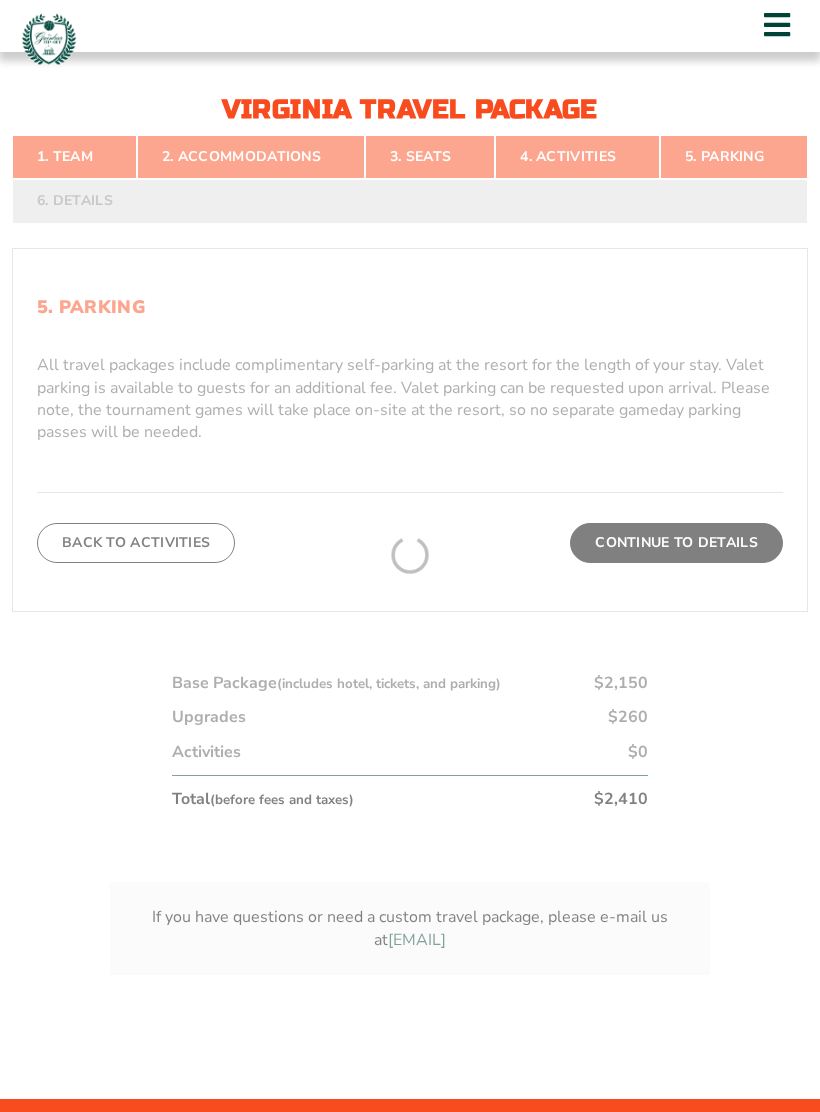 scroll, scrollTop: 472, scrollLeft: 0, axis: vertical 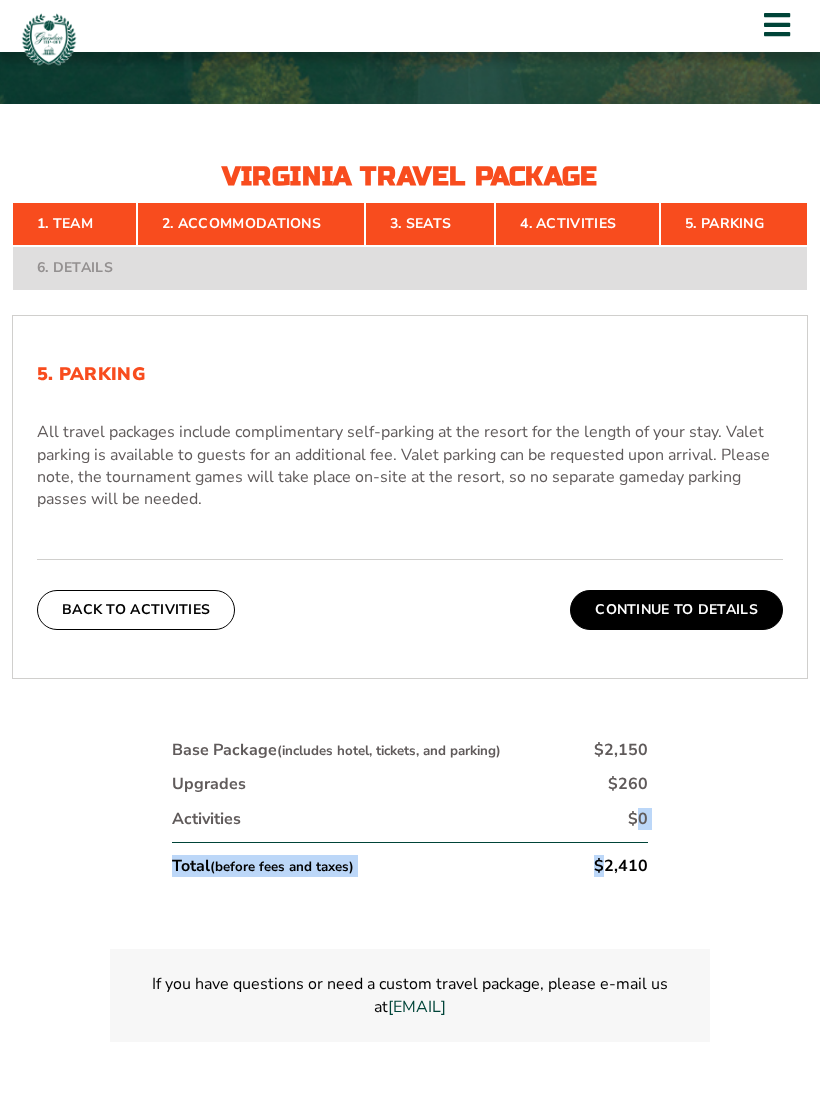 click on "Welcome to the home for official [TEAM] fan travel packages for the [YEAR] [EVENT]! We’re excited to help you create the perfect getaway, combining basketball excitement with The [LOCATION]’s legendary hospitality and amenities. Please find the details below to start building your custom vacation experience. Accommodations Travel packages include world-class accommodations at The [LOCATION] Resort. contact us here ." at bounding box center [410, 646] 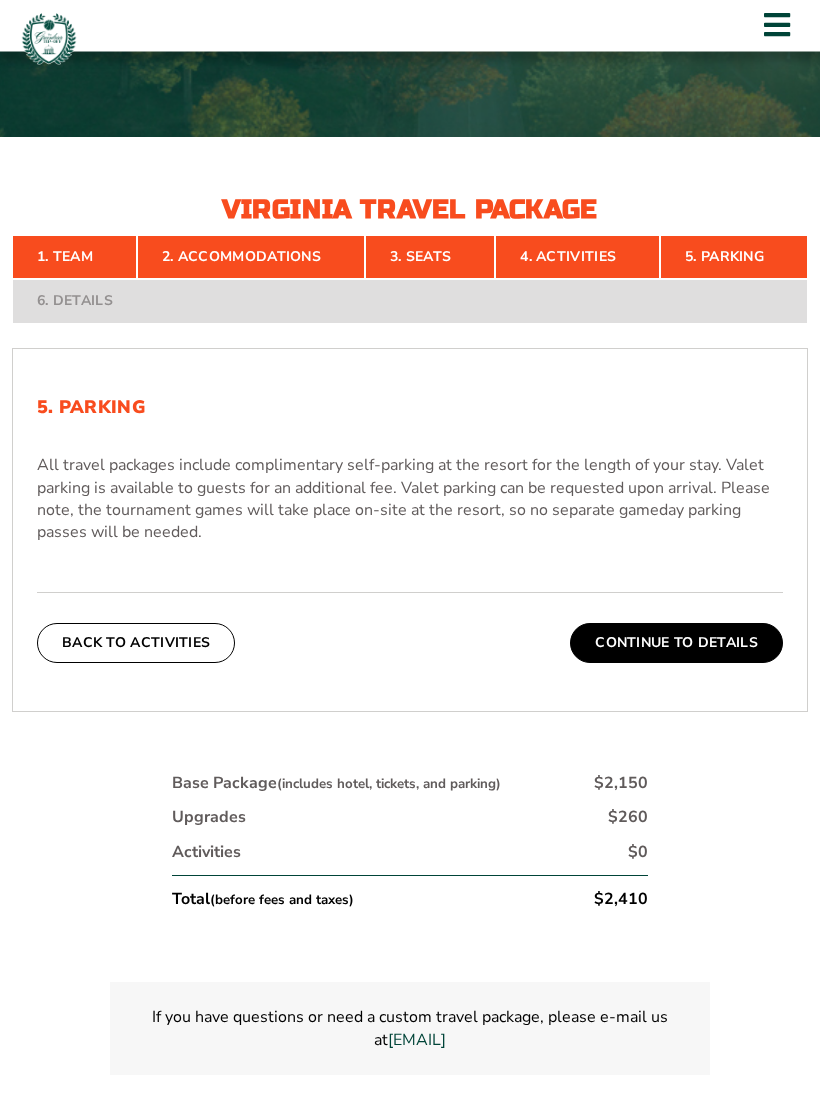 scroll, scrollTop: 440, scrollLeft: 0, axis: vertical 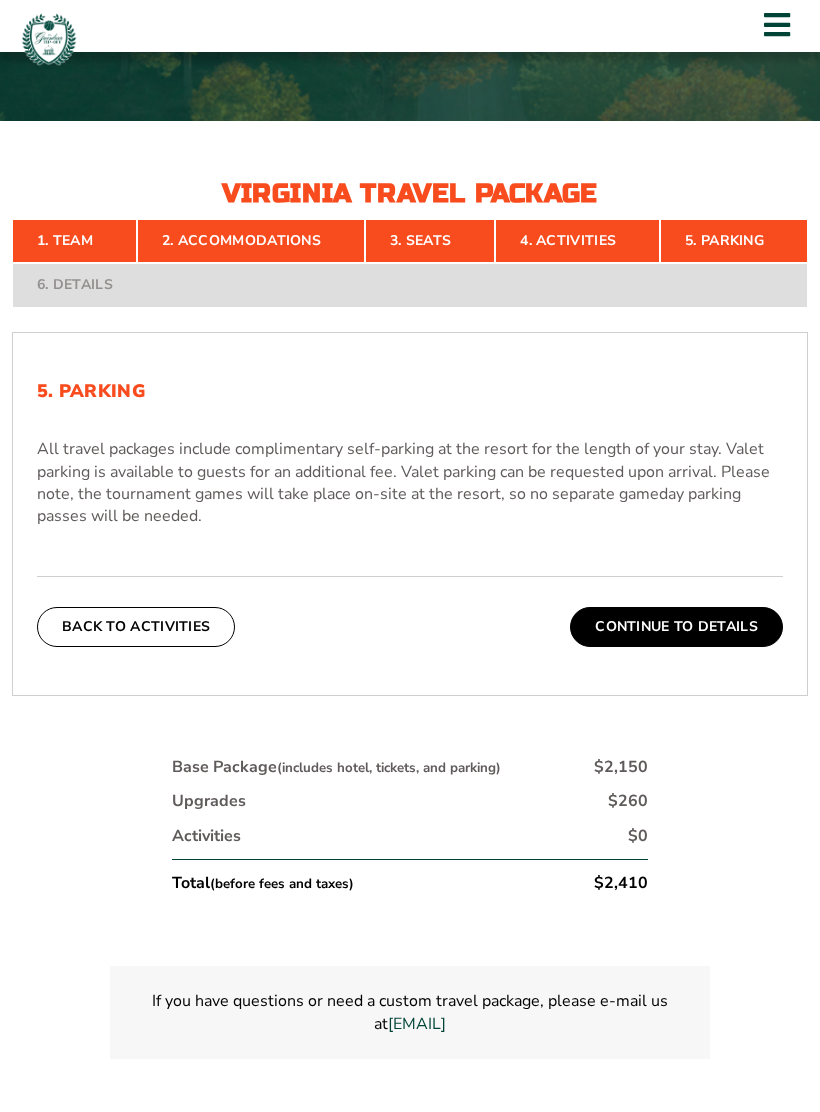 click on "Continue To Details" at bounding box center [676, 627] 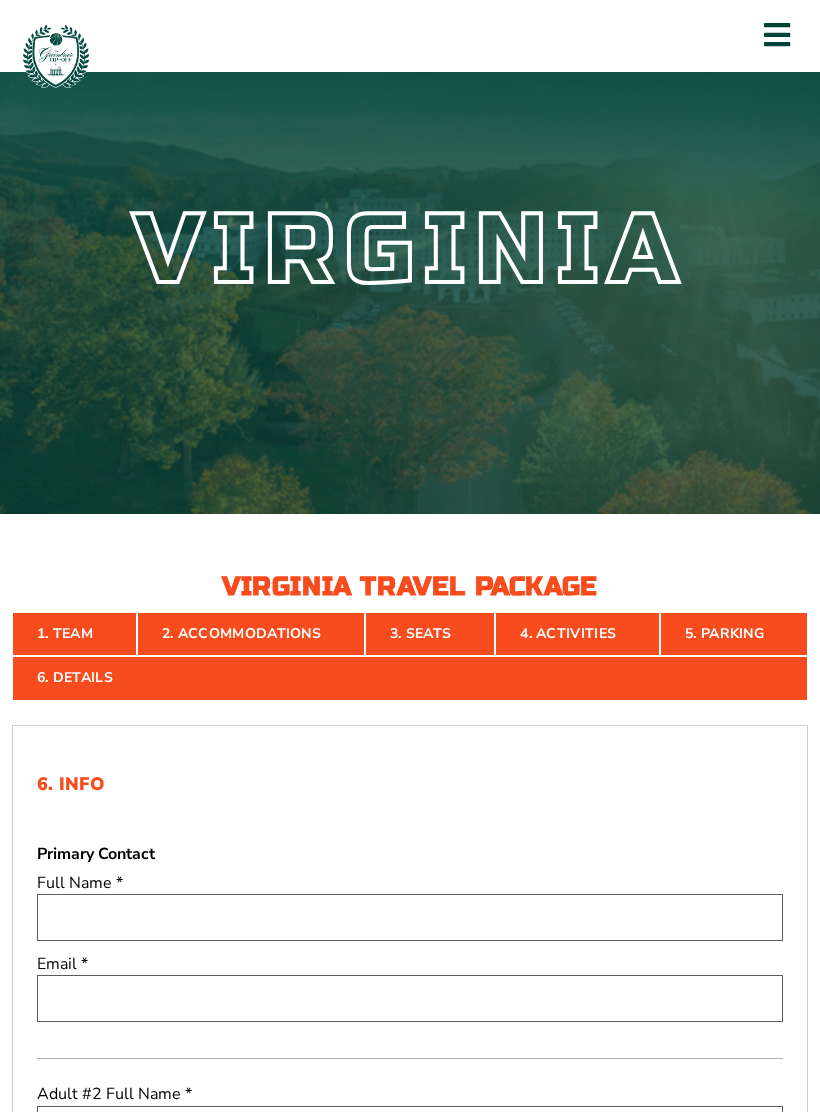 scroll, scrollTop: 0, scrollLeft: 0, axis: both 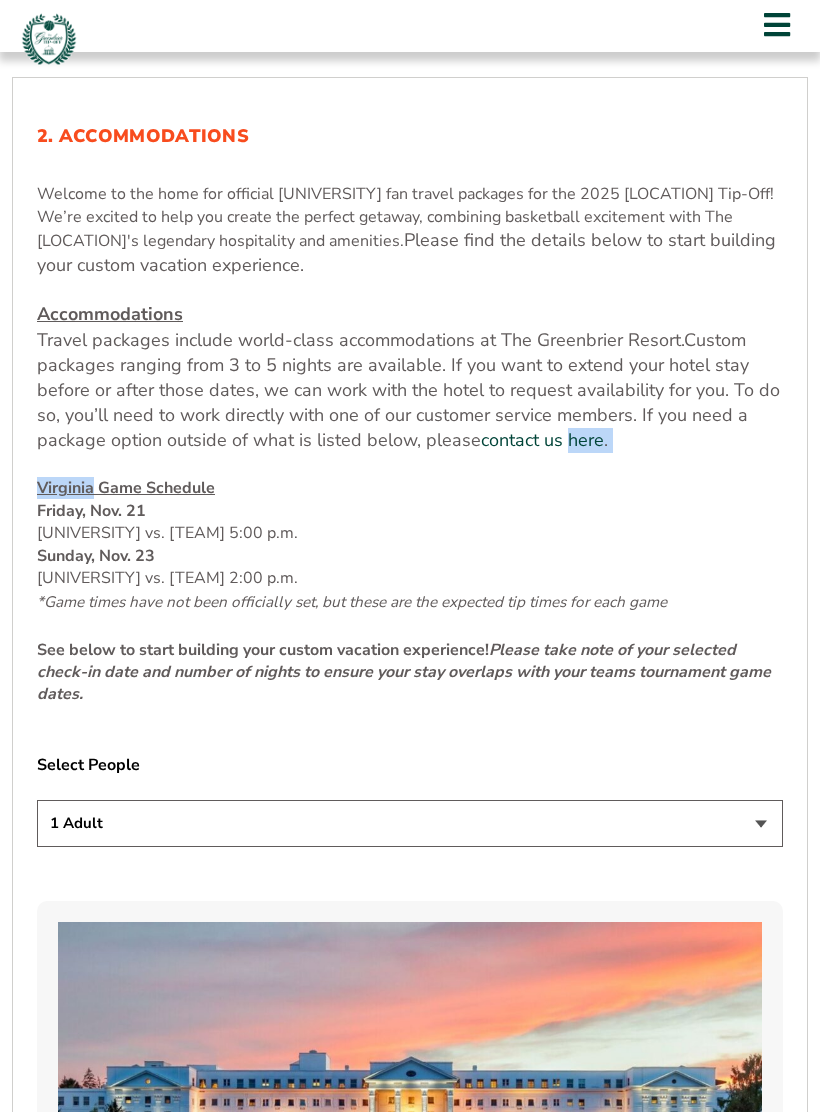 click on "1 Adult
2 Adults
3 Adults
4 Adults
2 Adults + 1 Child
2 Adults + 2 Children
2 Adults + 3 Children" at bounding box center (410, 823) 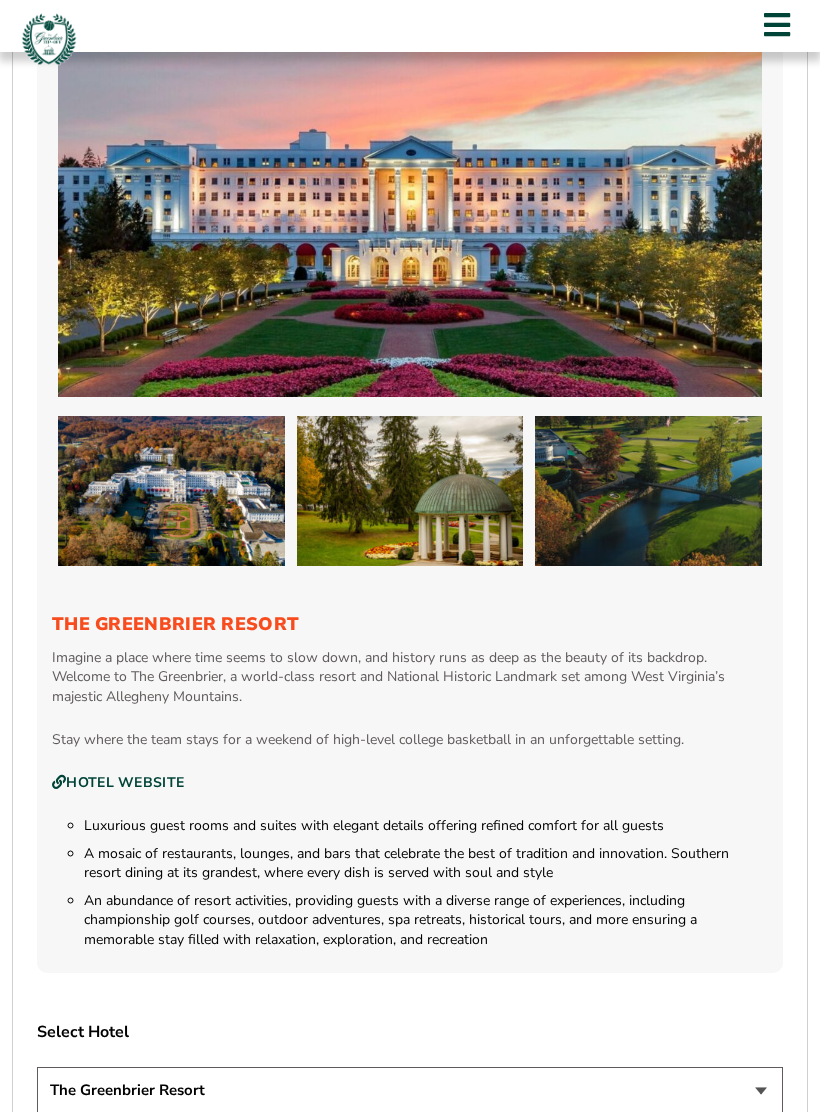 scroll, scrollTop: 1631, scrollLeft: 0, axis: vertical 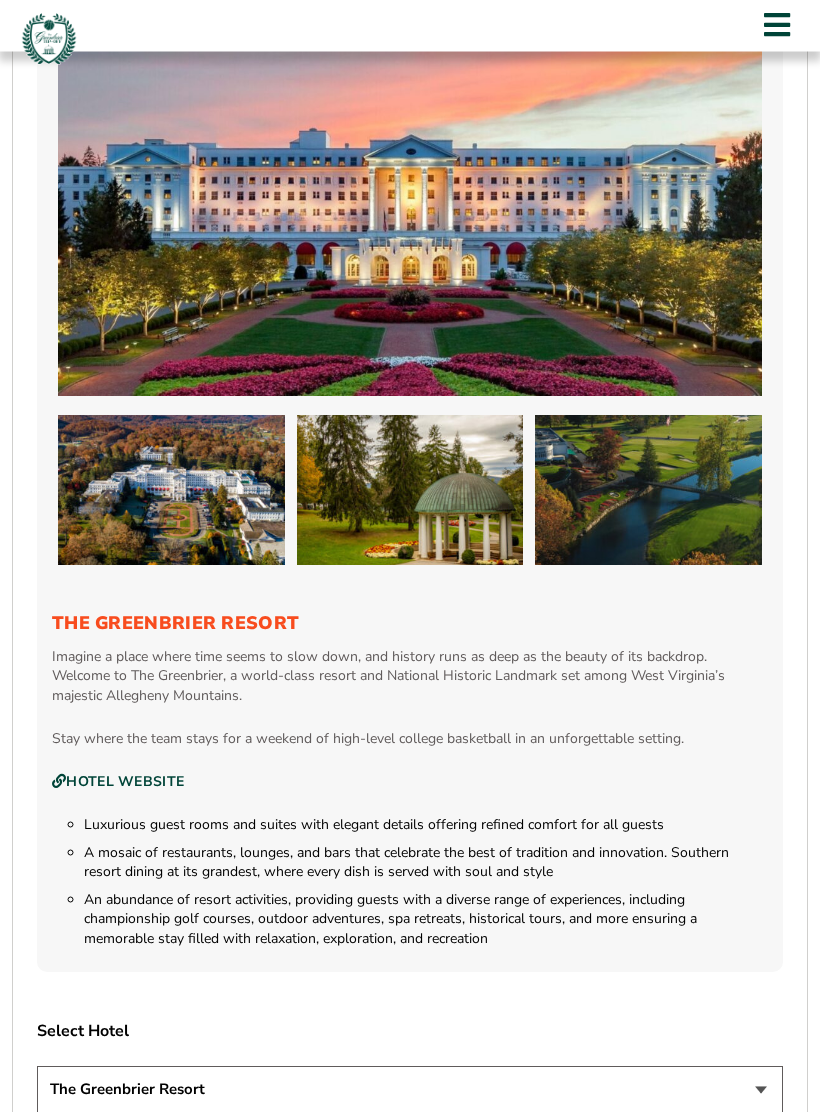 click on "Hotel Website" at bounding box center (118, 783) 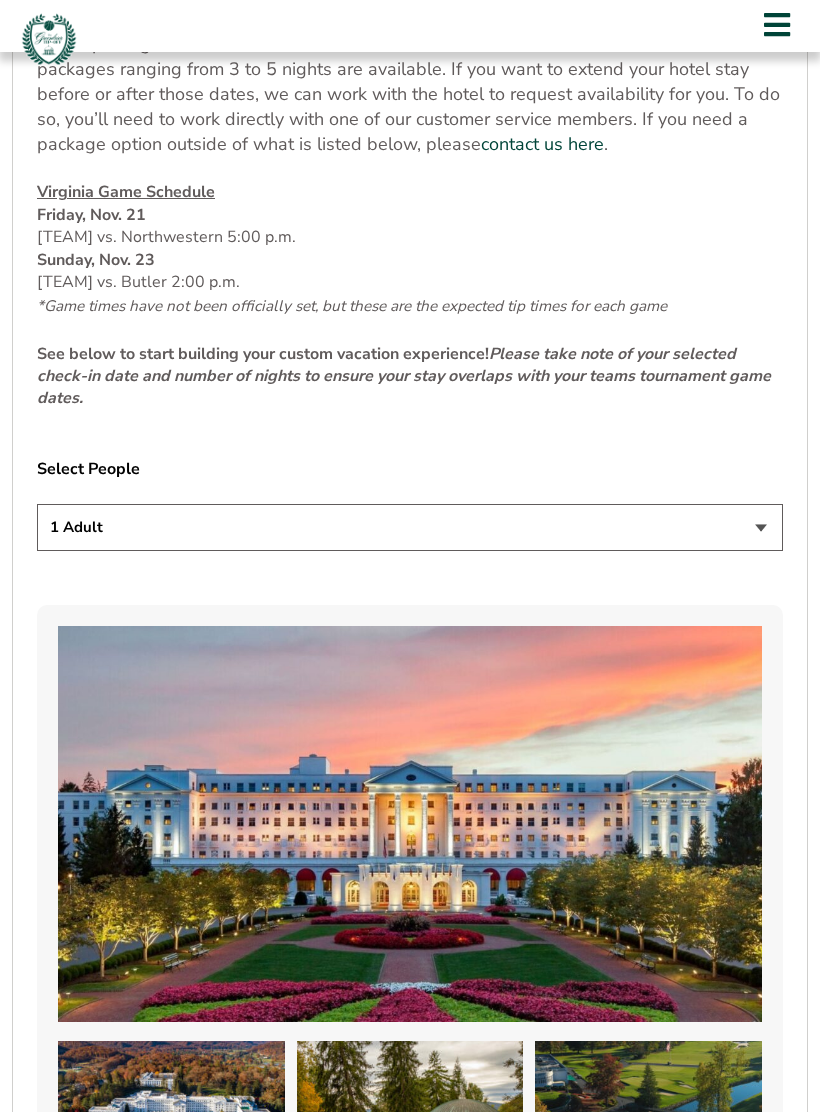 scroll, scrollTop: 1005, scrollLeft: 0, axis: vertical 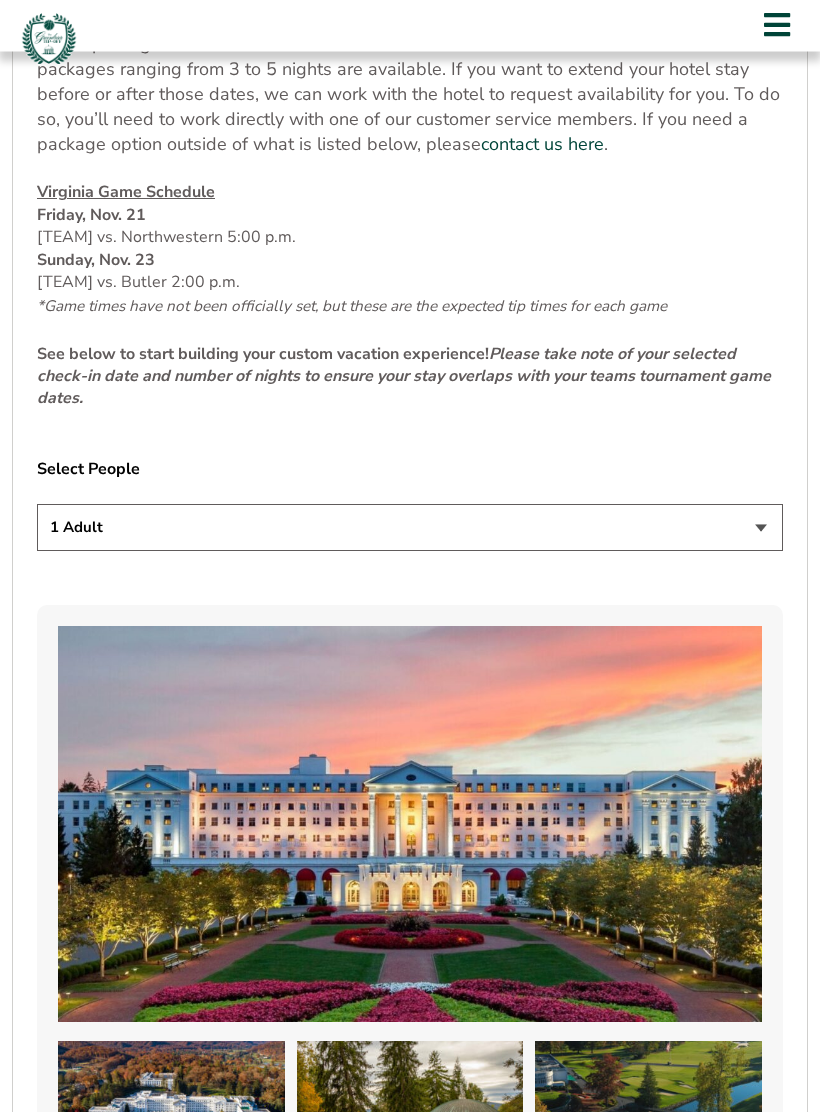 click on "1 Adult
2 Adults
3 Adults
4 Adults
2 Adults + 1 Child
2 Adults + 2 Children
2 Adults + 3 Children" at bounding box center (410, 528) 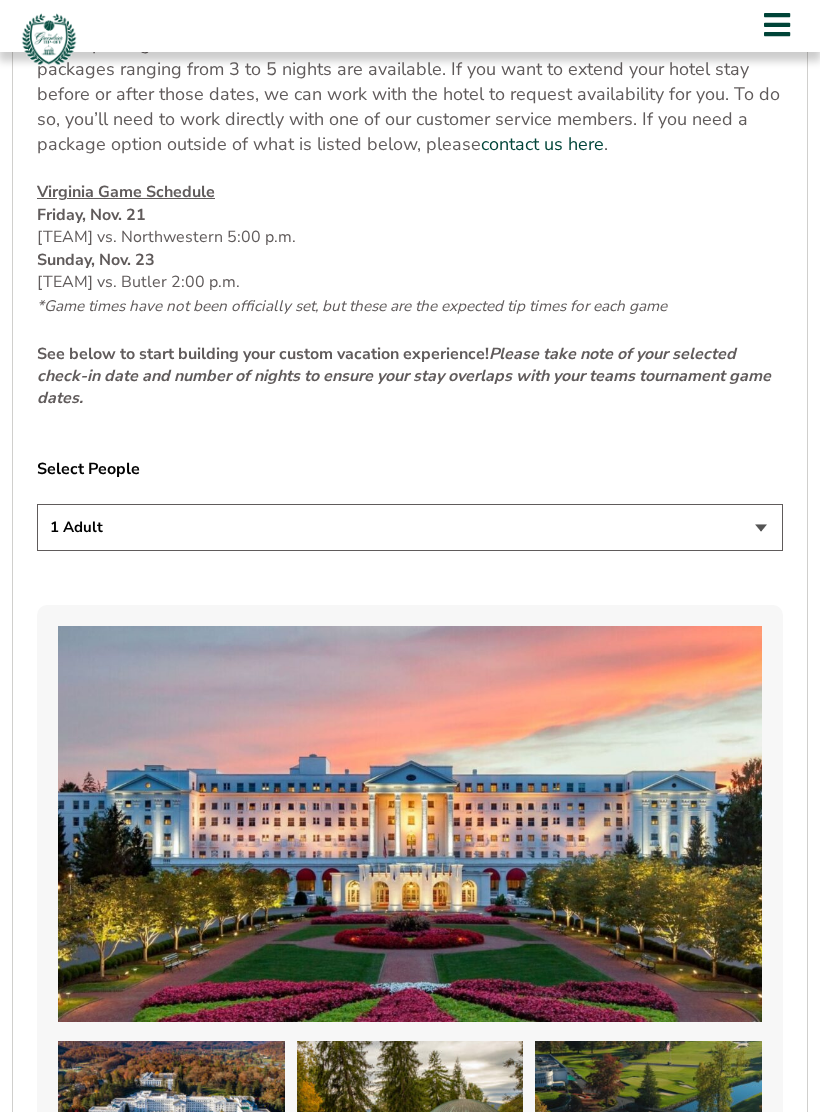 select on "3 Adults" 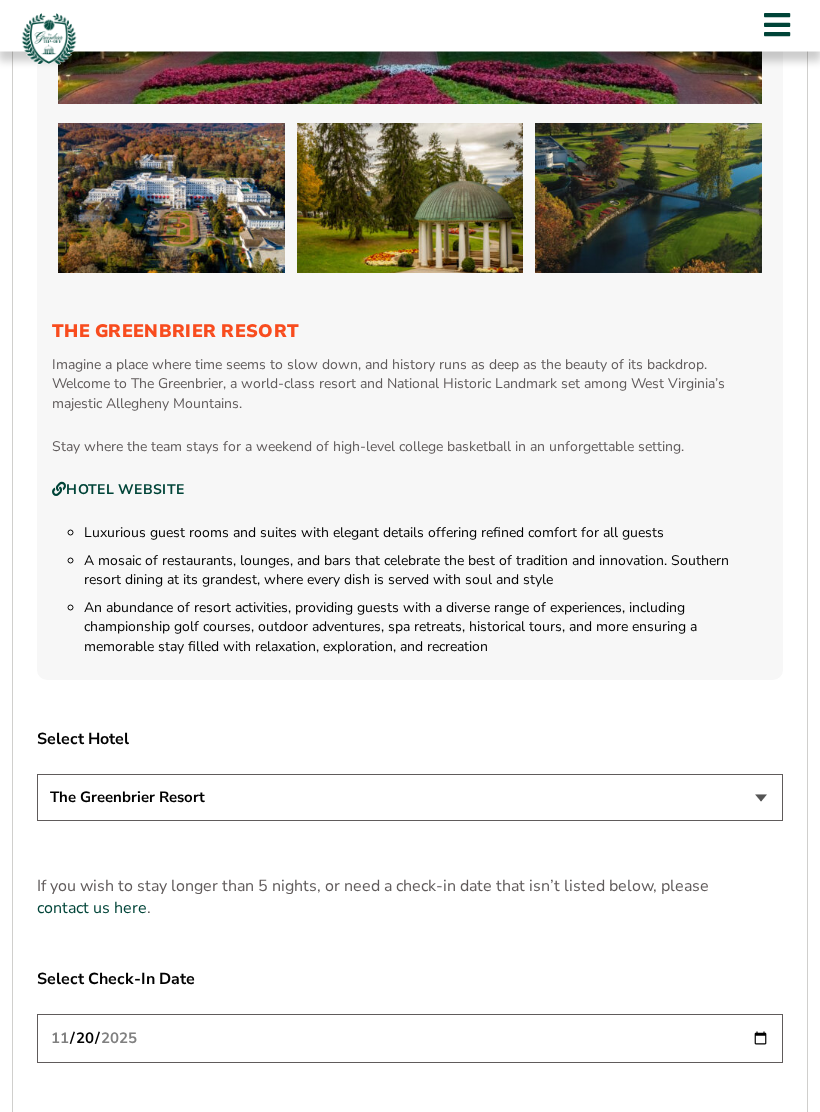 scroll, scrollTop: 2000, scrollLeft: 0, axis: vertical 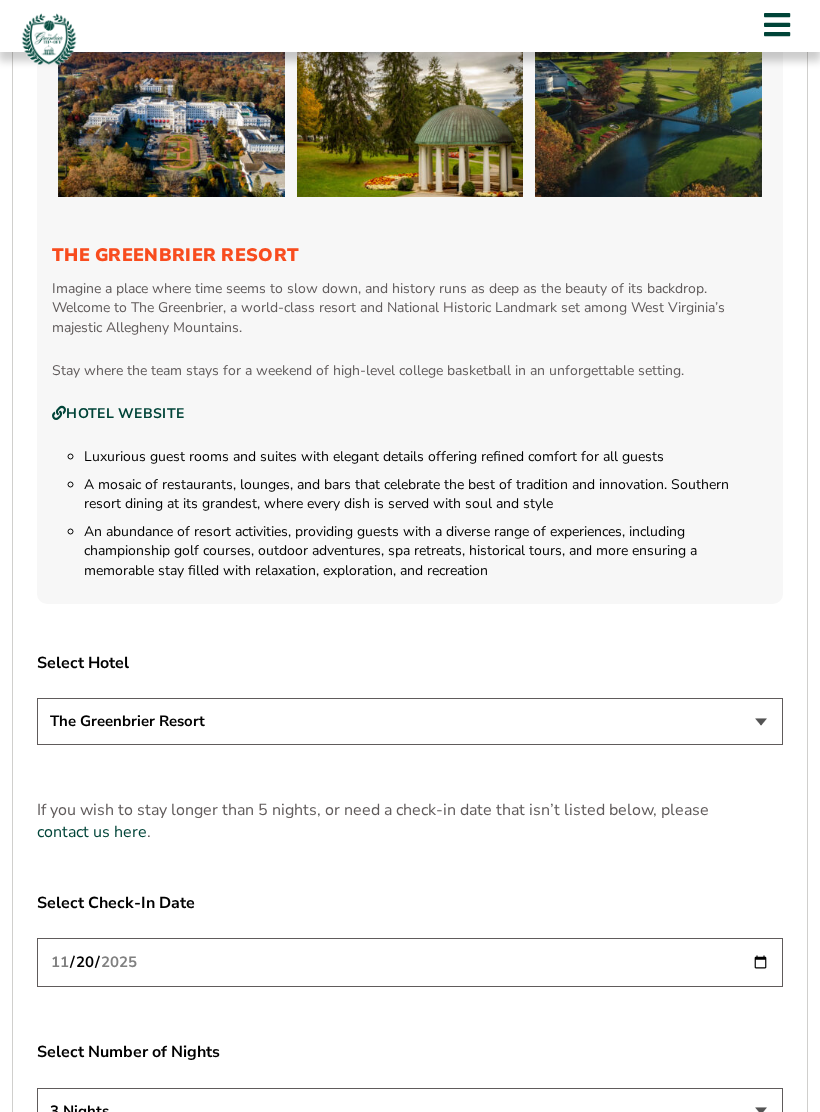 click on "The Greenbrier Resort" at bounding box center [410, 721] 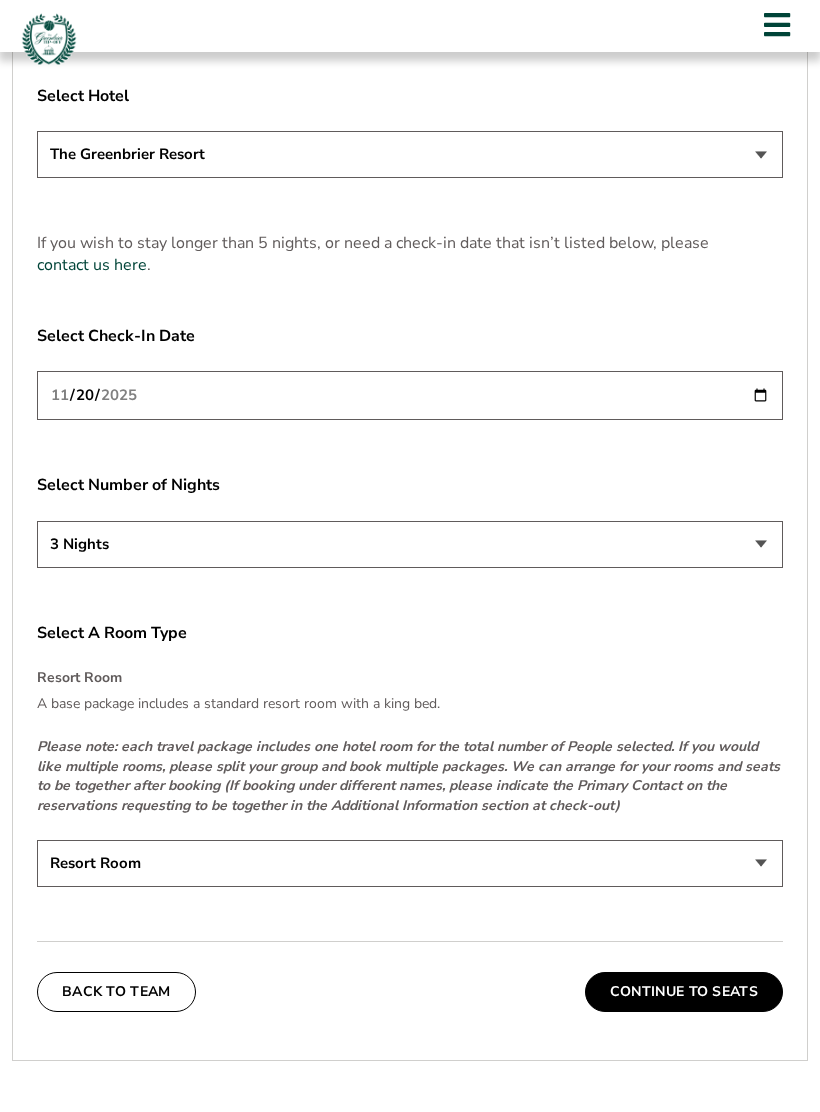 scroll, scrollTop: 2590, scrollLeft: 0, axis: vertical 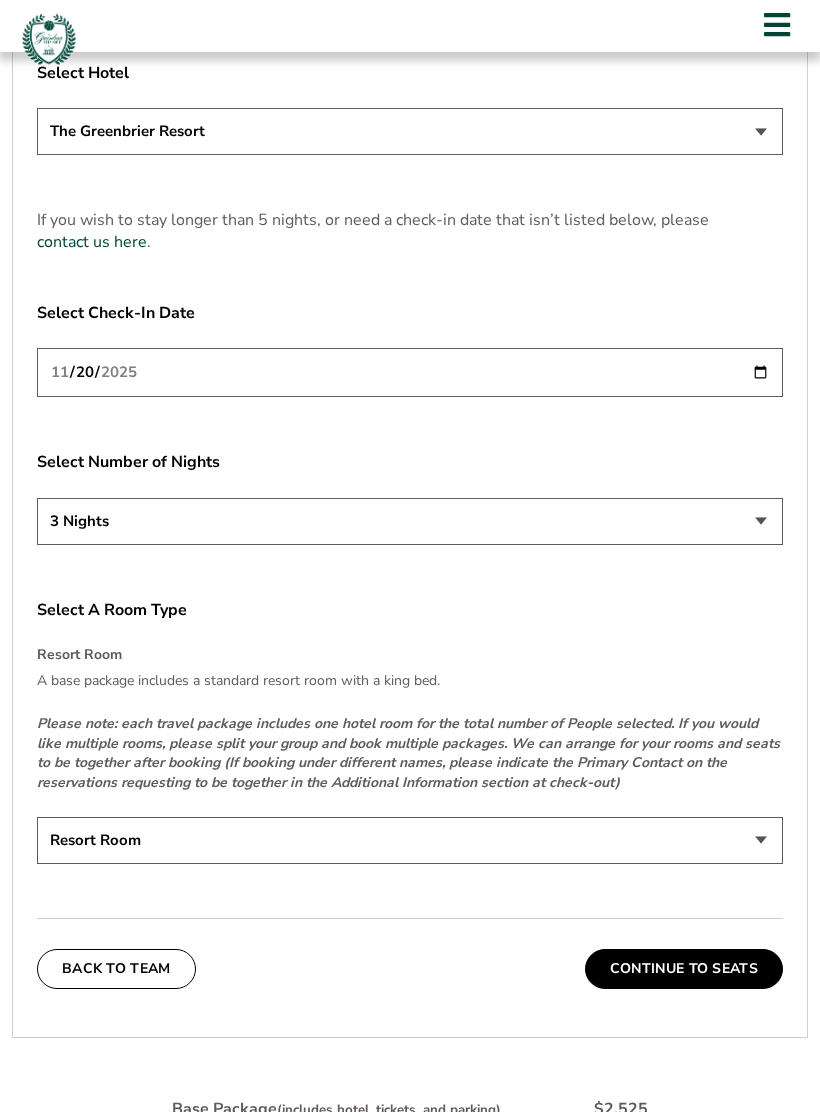click on "Resort Room" at bounding box center [410, 840] 